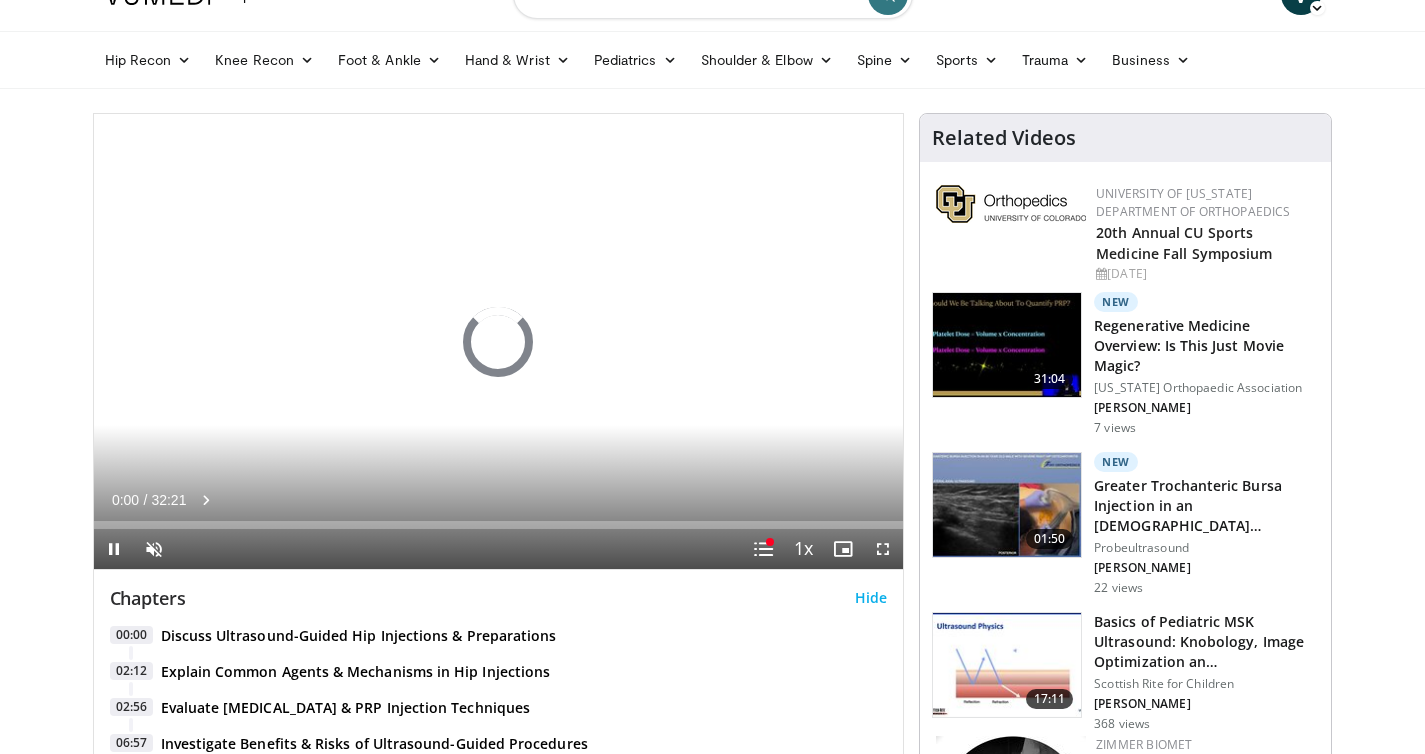 scroll, scrollTop: 46, scrollLeft: 0, axis: vertical 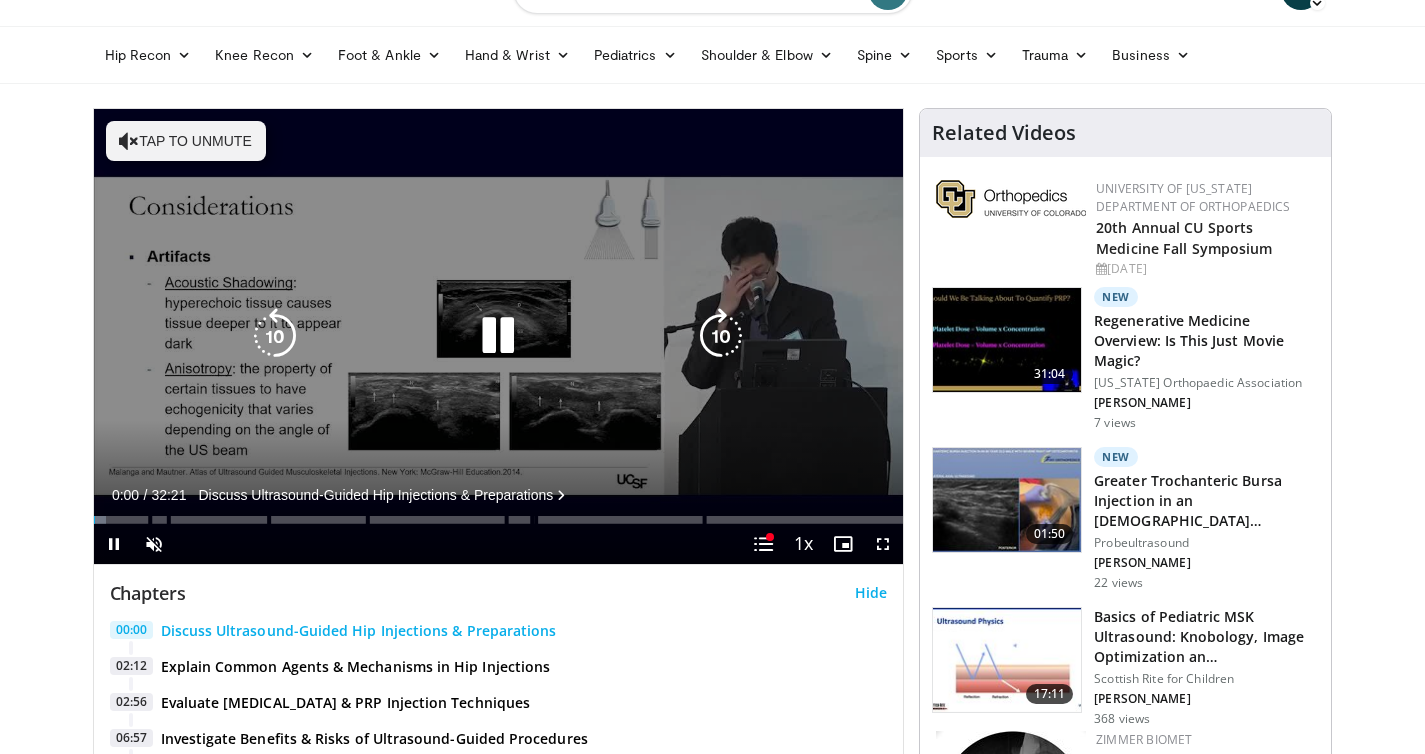 click at bounding box center (498, 336) 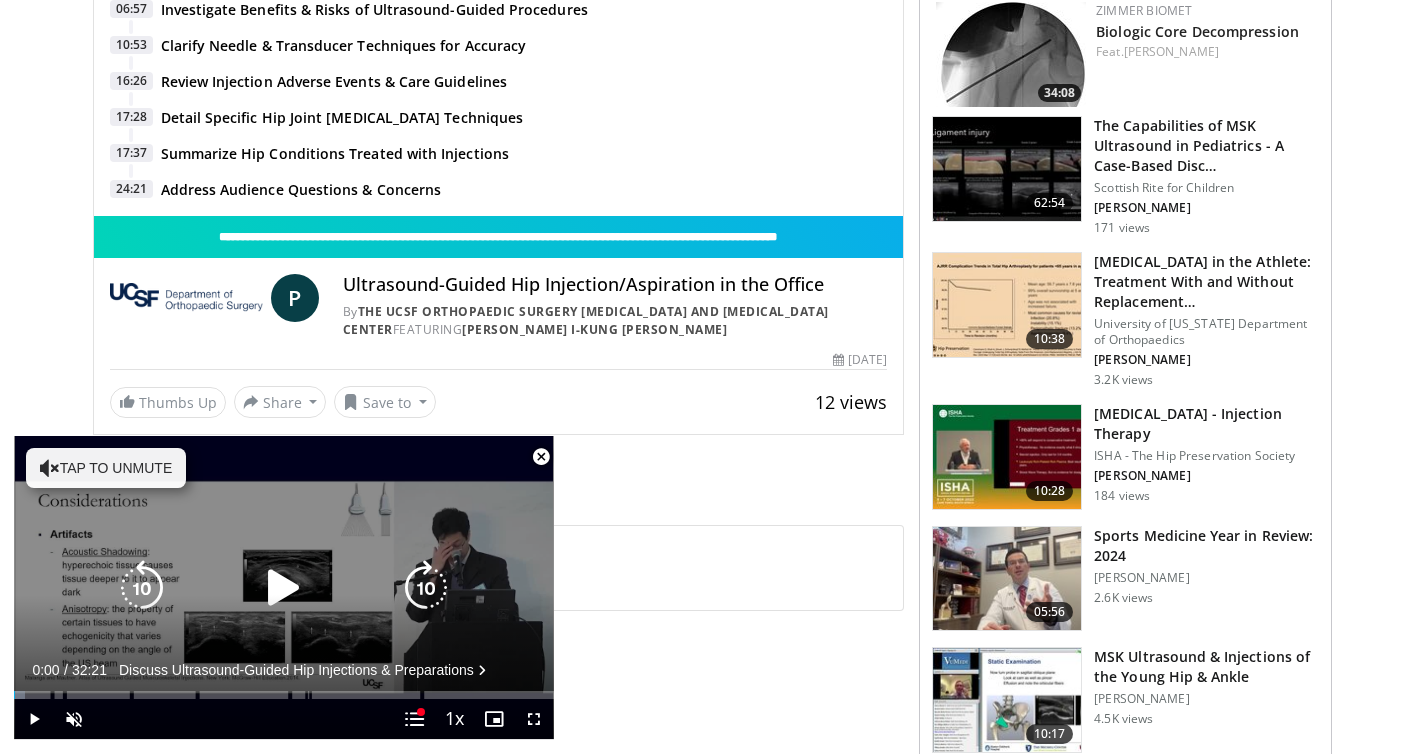 scroll, scrollTop: 844, scrollLeft: 0, axis: vertical 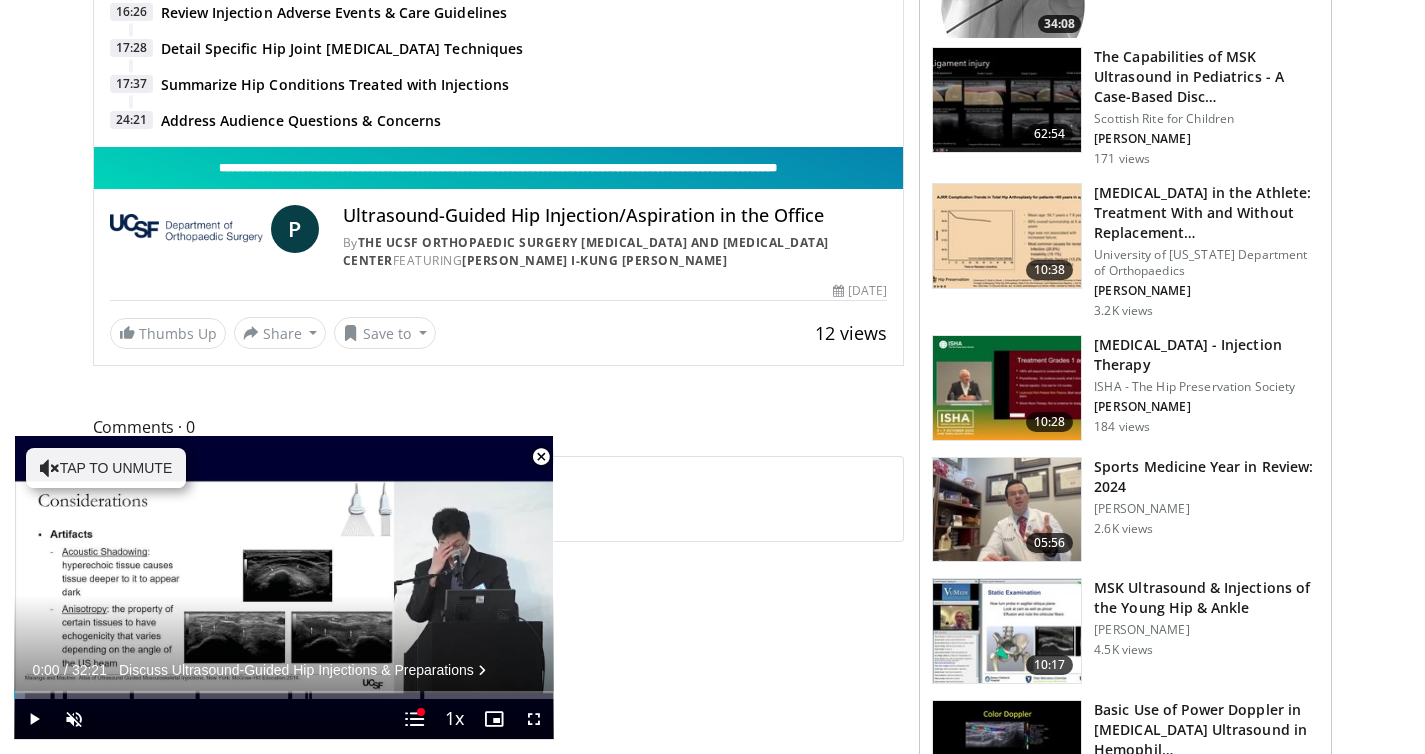click on "**********" at bounding box center (499, 168) 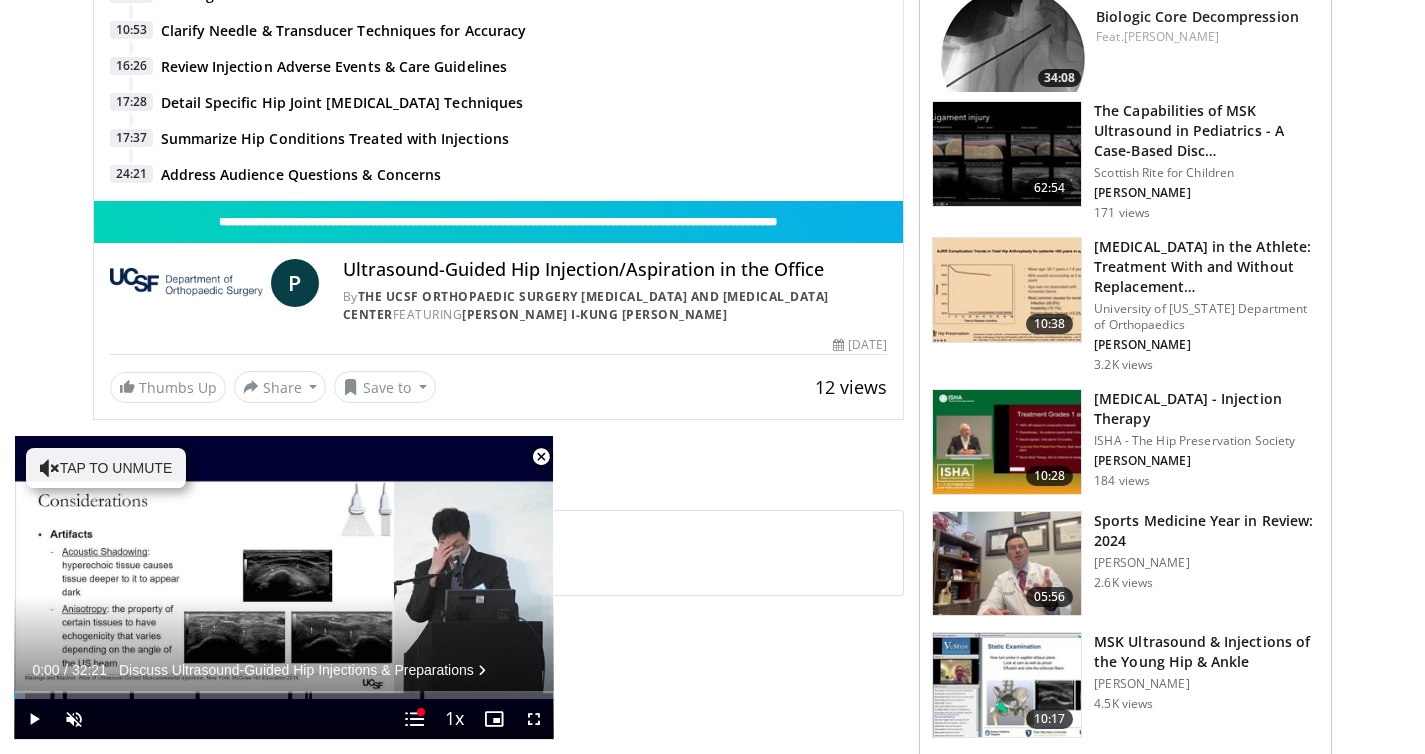 scroll, scrollTop: 788, scrollLeft: 0, axis: vertical 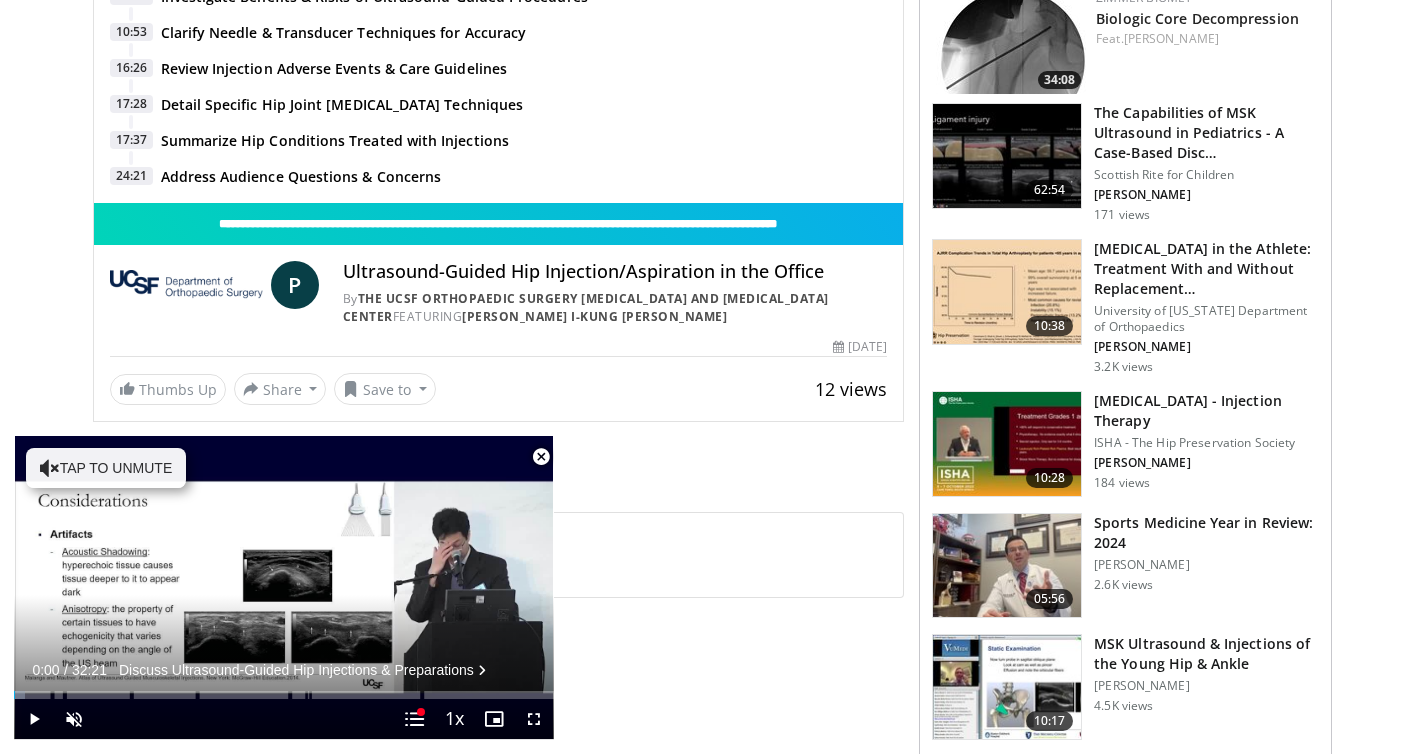 click at bounding box center (541, 457) 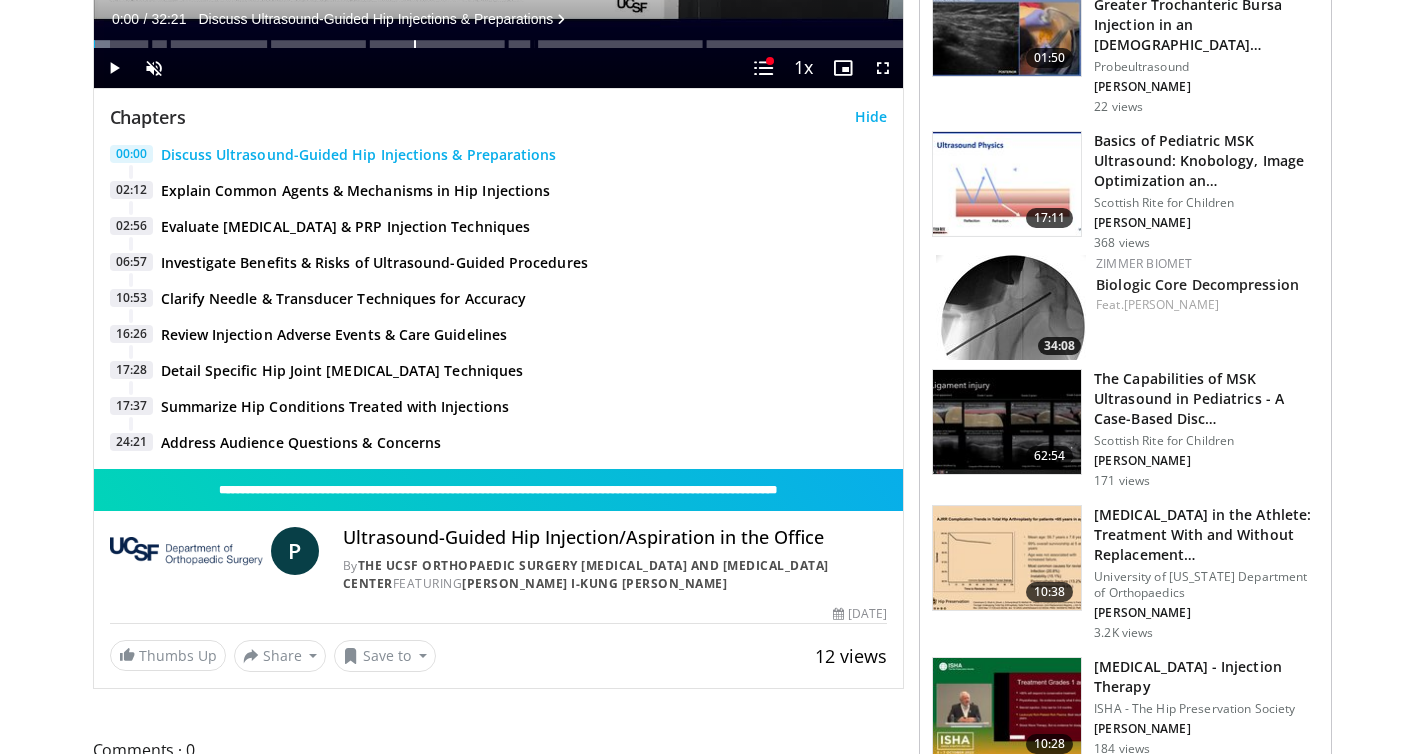 scroll, scrollTop: 883, scrollLeft: 0, axis: vertical 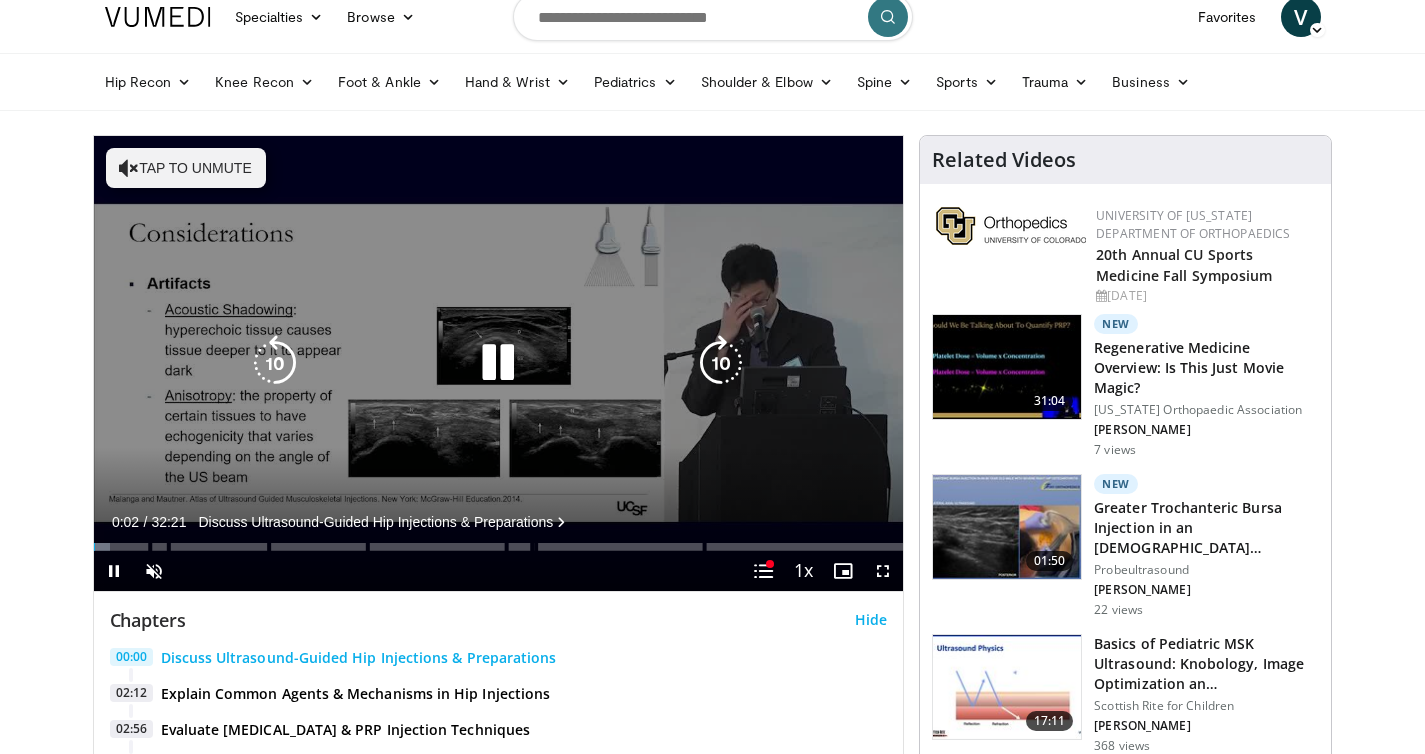 click at bounding box center [498, 363] 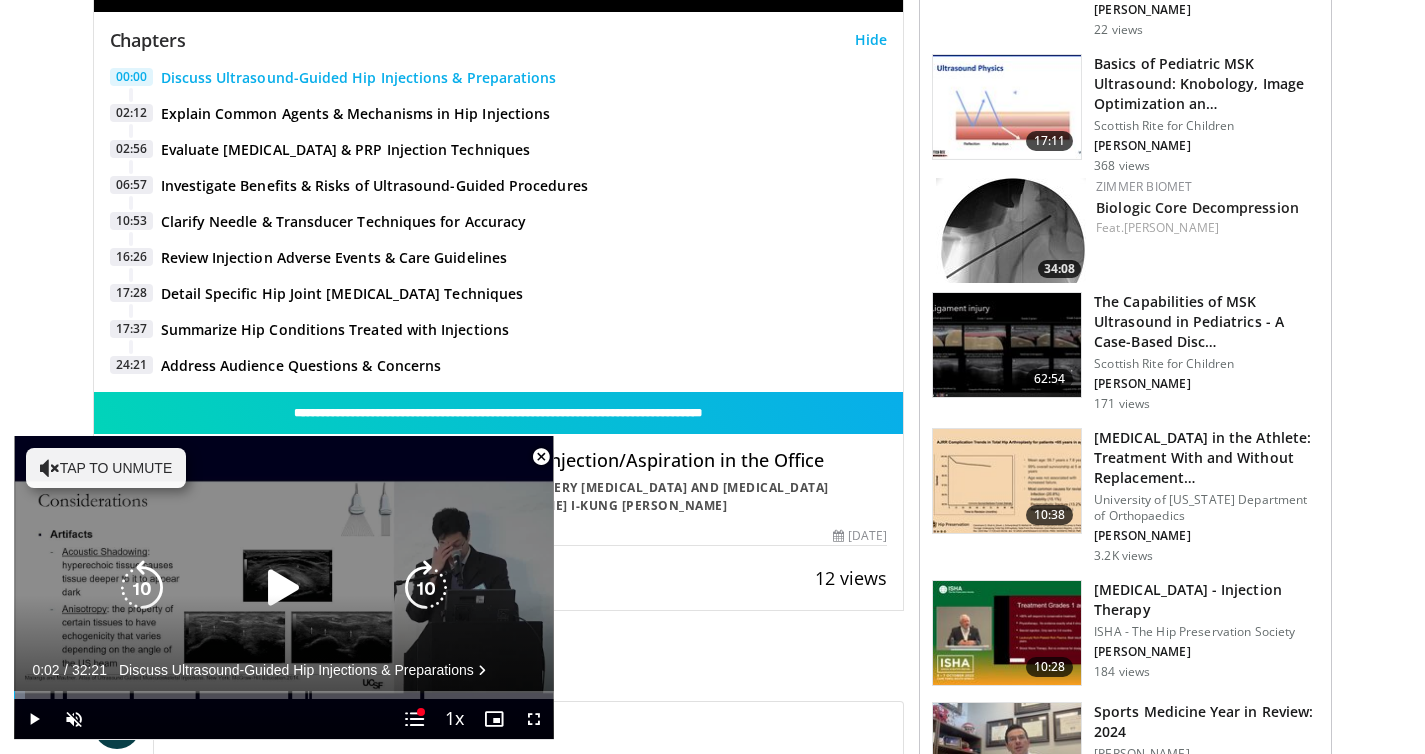 scroll, scrollTop: 669, scrollLeft: 0, axis: vertical 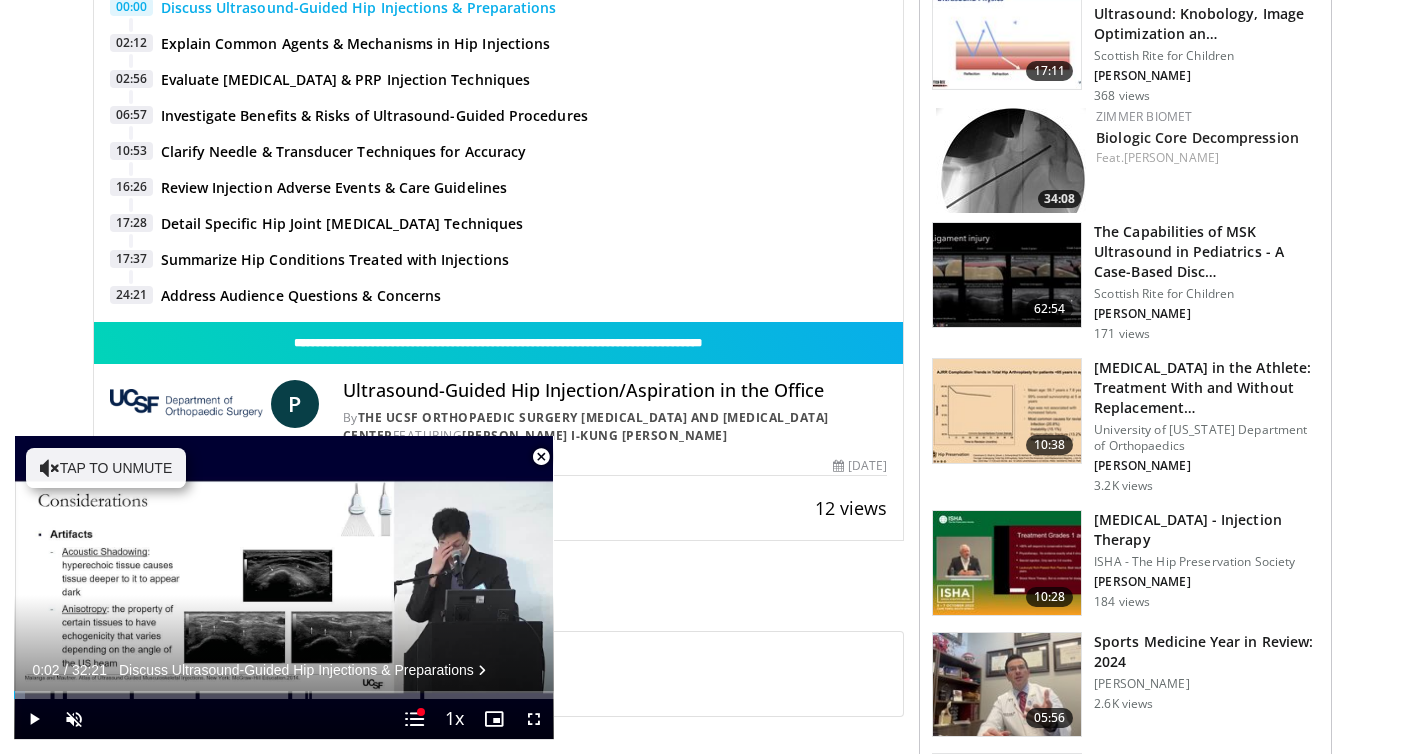 click at bounding box center [541, 457] 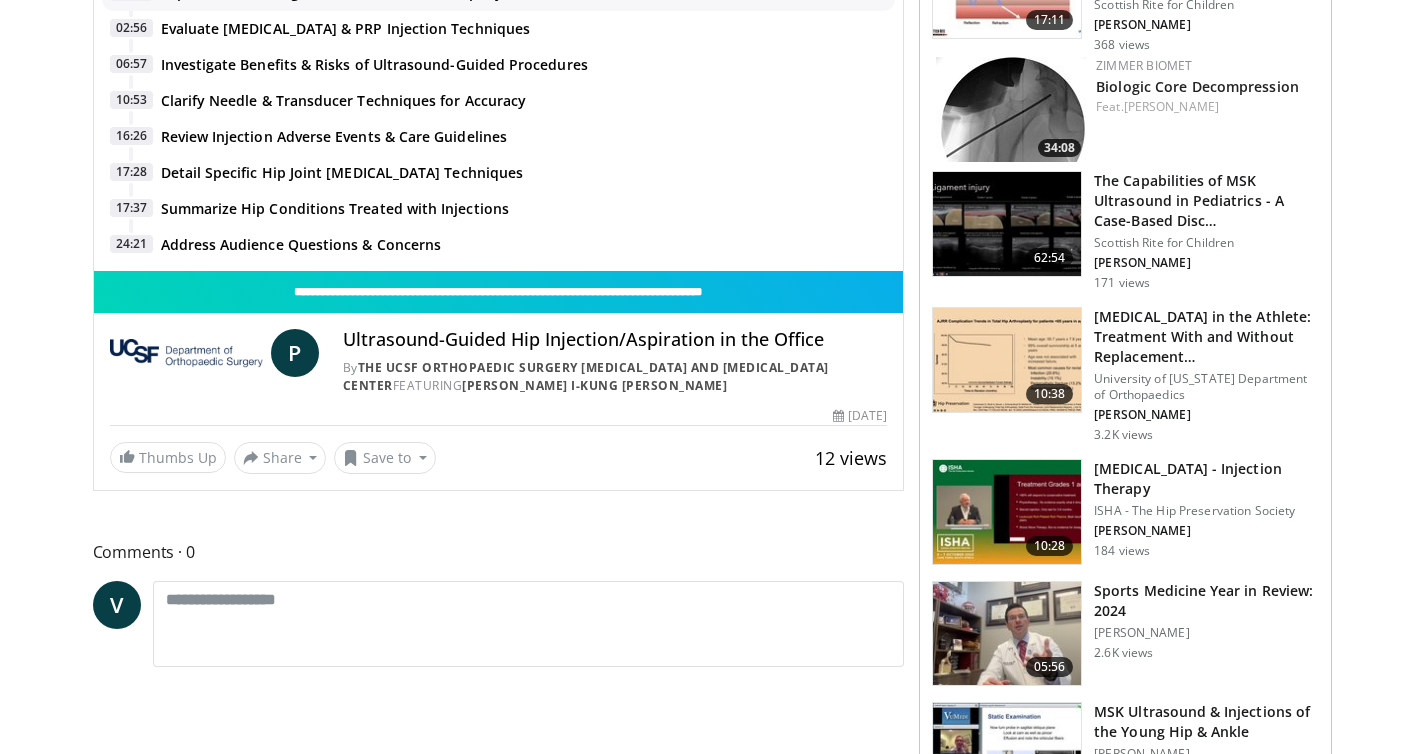 scroll, scrollTop: 739, scrollLeft: 0, axis: vertical 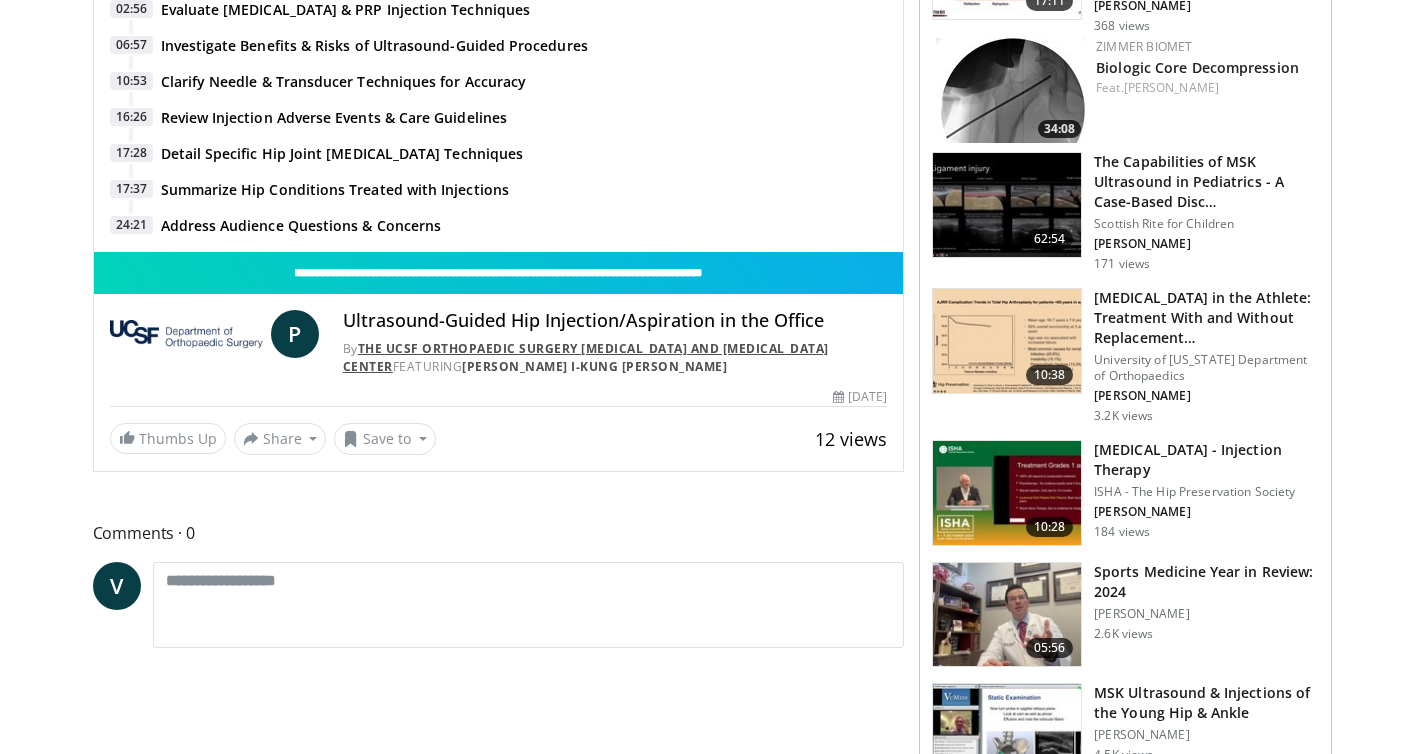 click on "The UCSF Orthopaedic Surgery [MEDICAL_DATA] and [MEDICAL_DATA] Center" at bounding box center (586, 357) 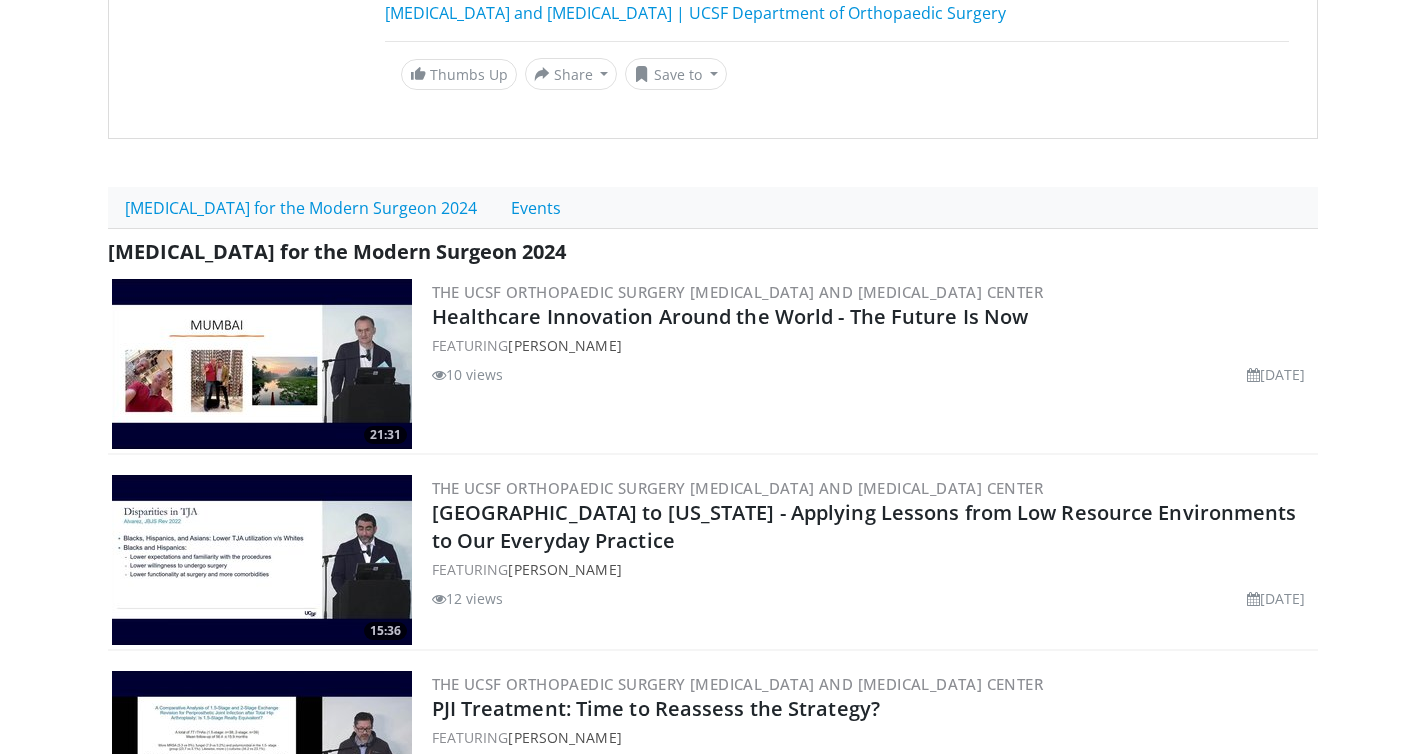 scroll, scrollTop: 315, scrollLeft: 0, axis: vertical 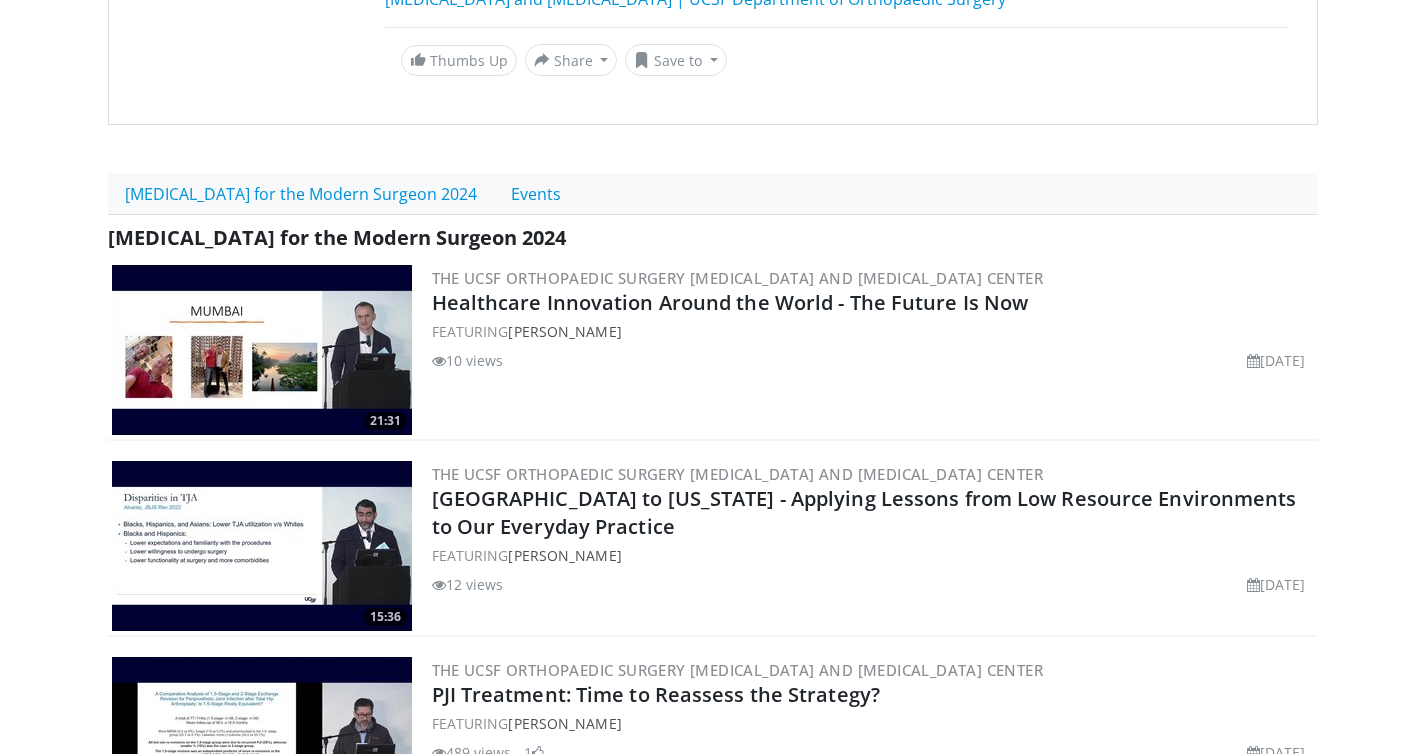 click at bounding box center (262, 350) 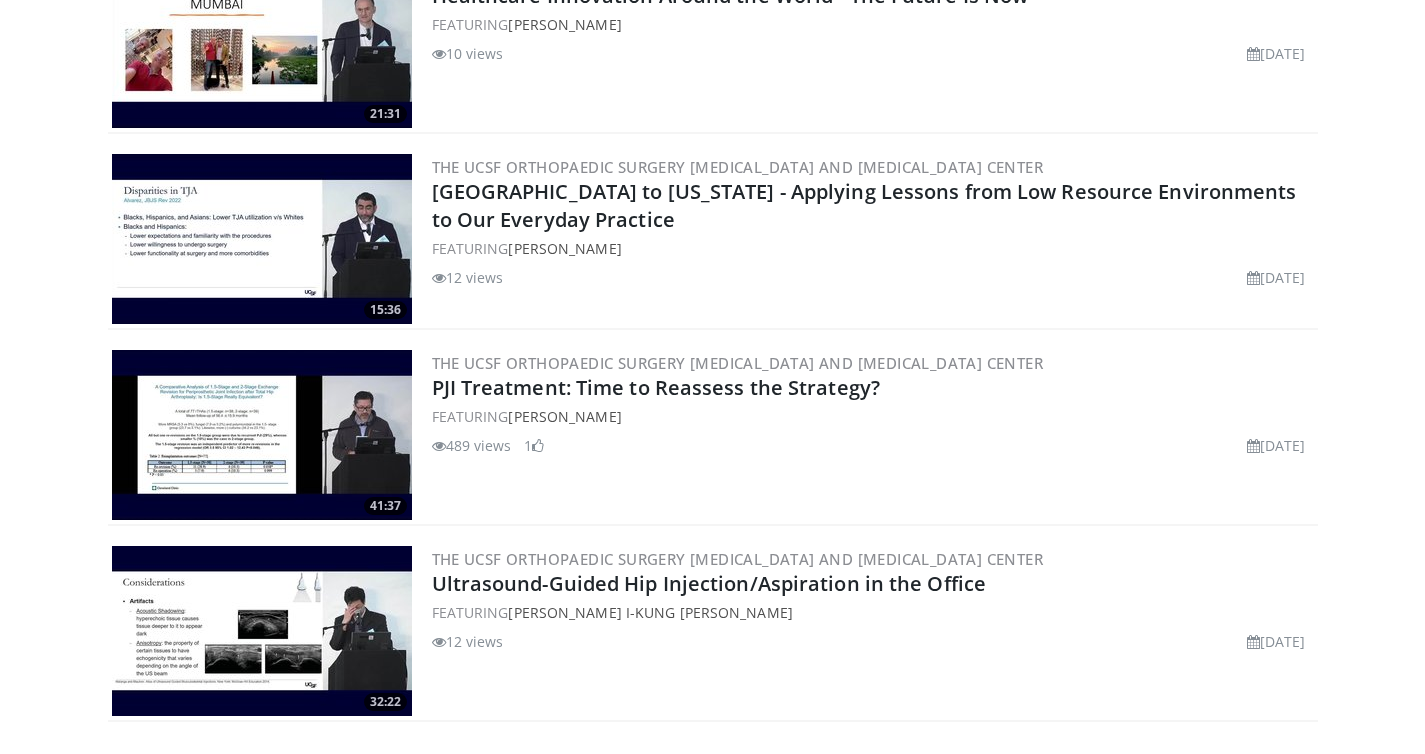scroll, scrollTop: 649, scrollLeft: 0, axis: vertical 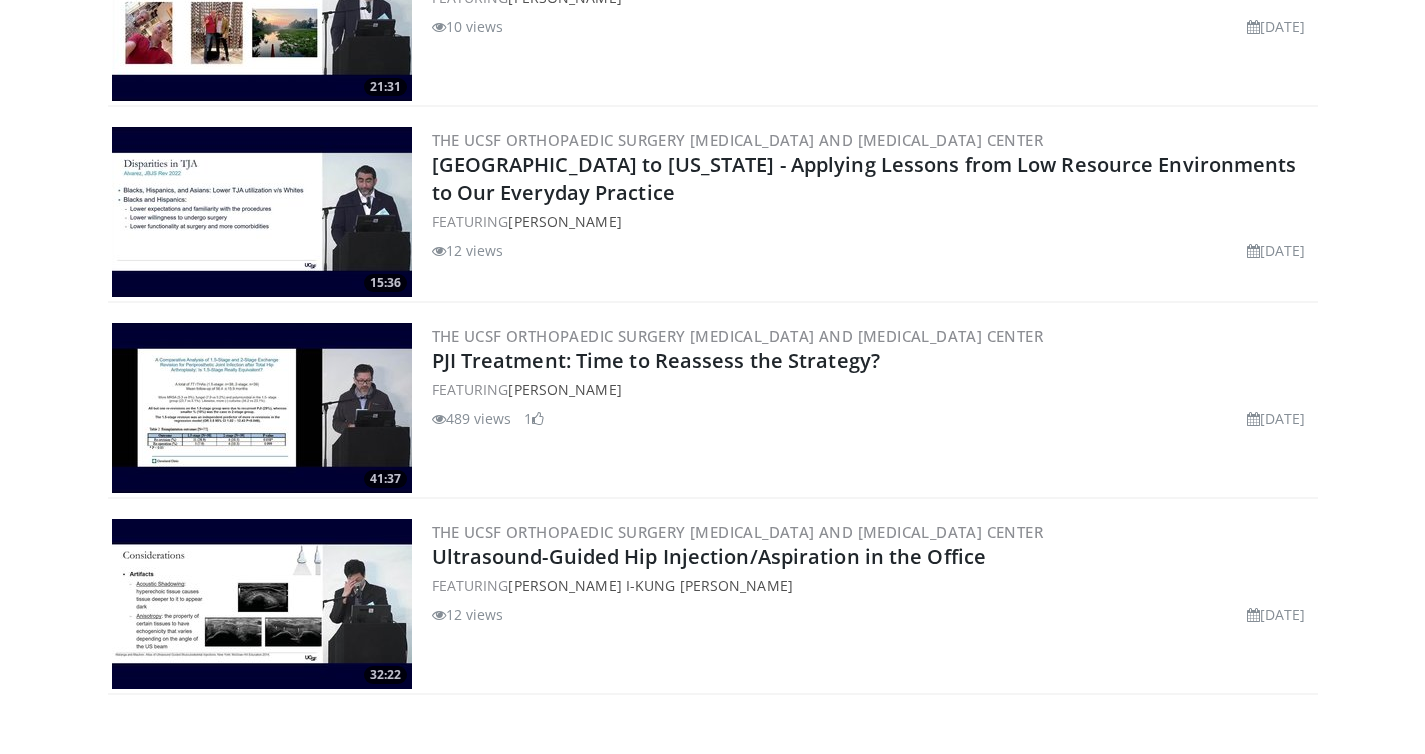 click at bounding box center [262, 408] 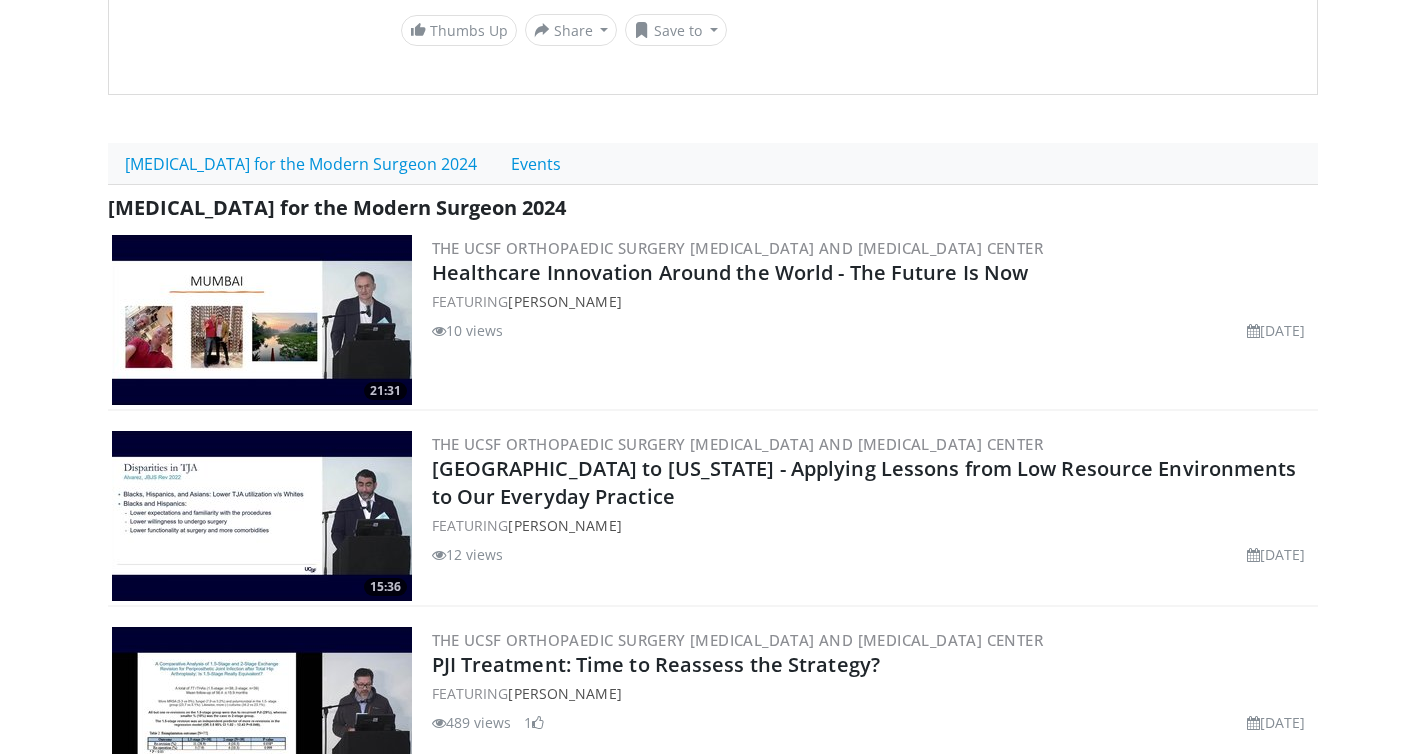 scroll, scrollTop: 329, scrollLeft: 0, axis: vertical 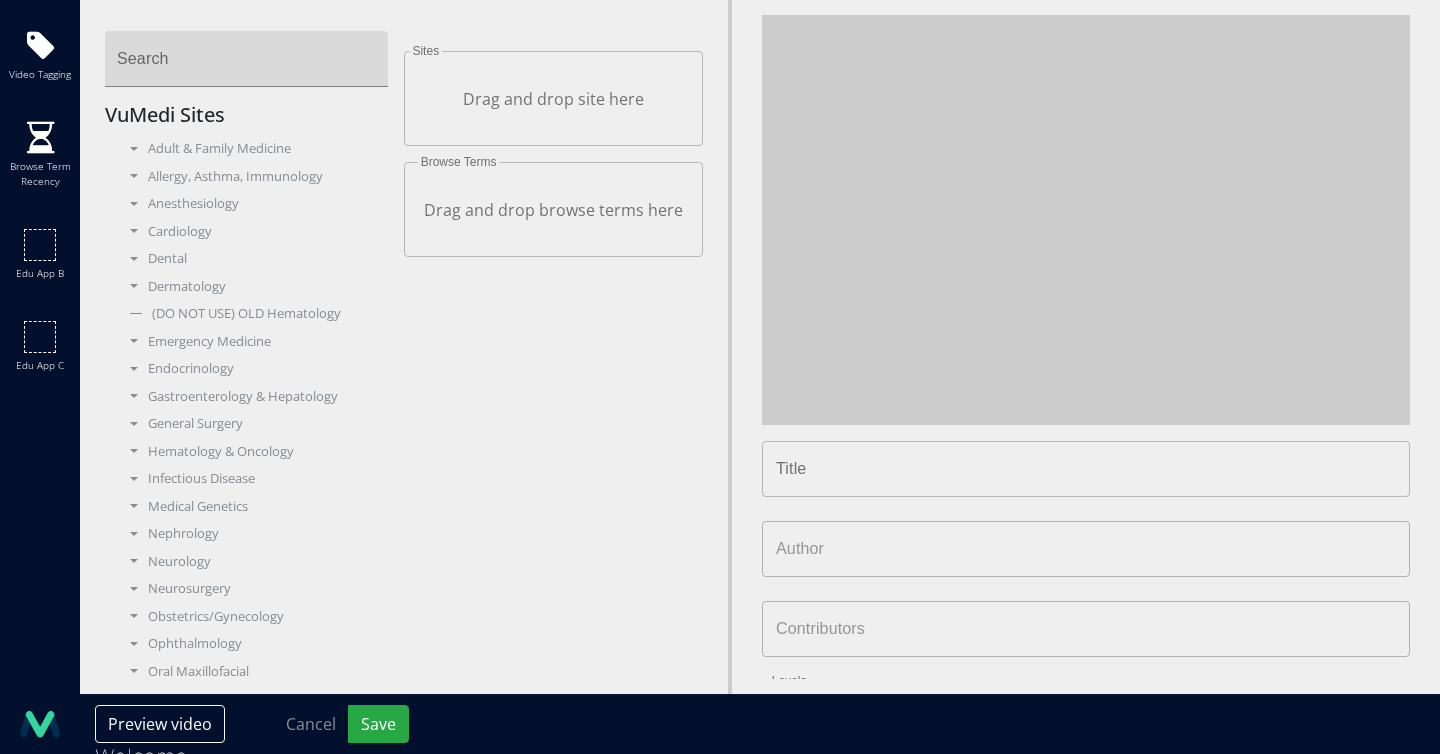 type on "**********" 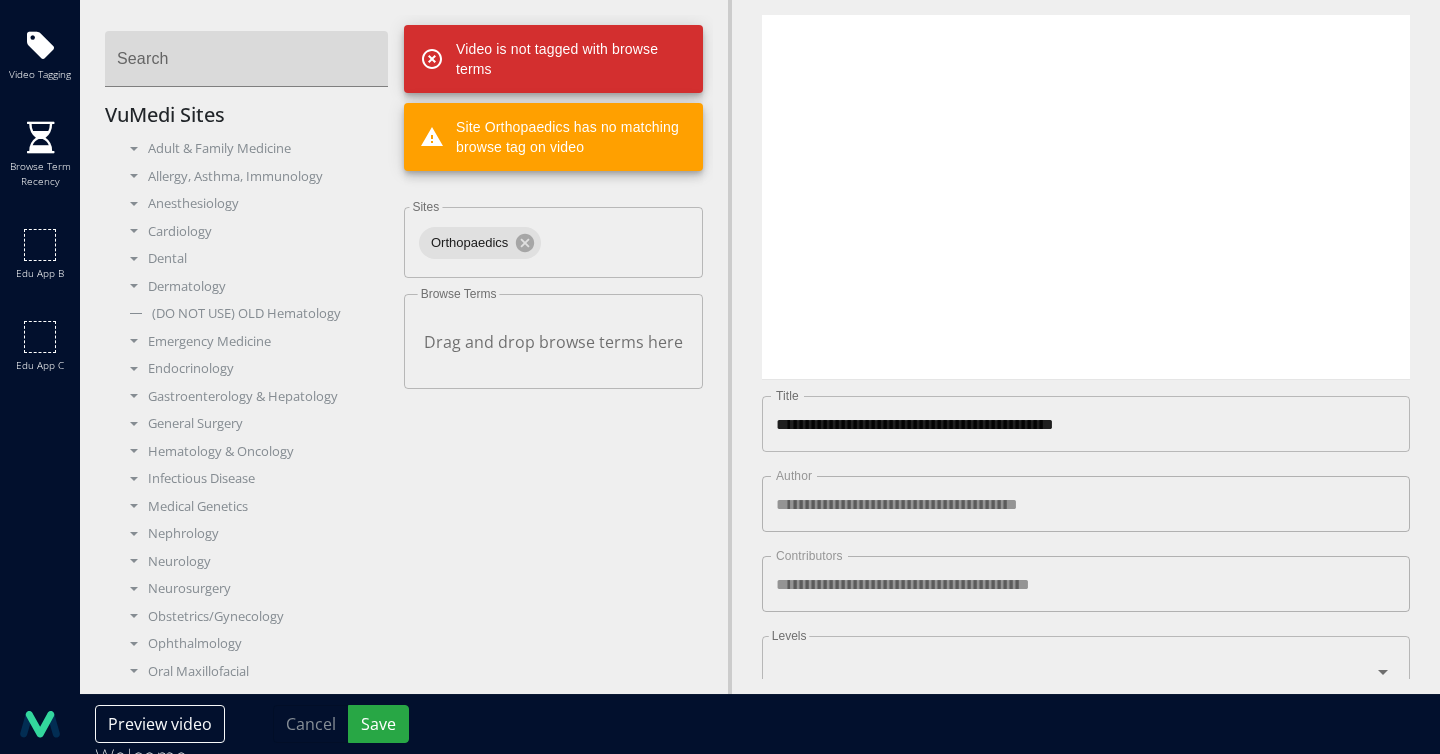 scroll, scrollTop: 0, scrollLeft: 0, axis: both 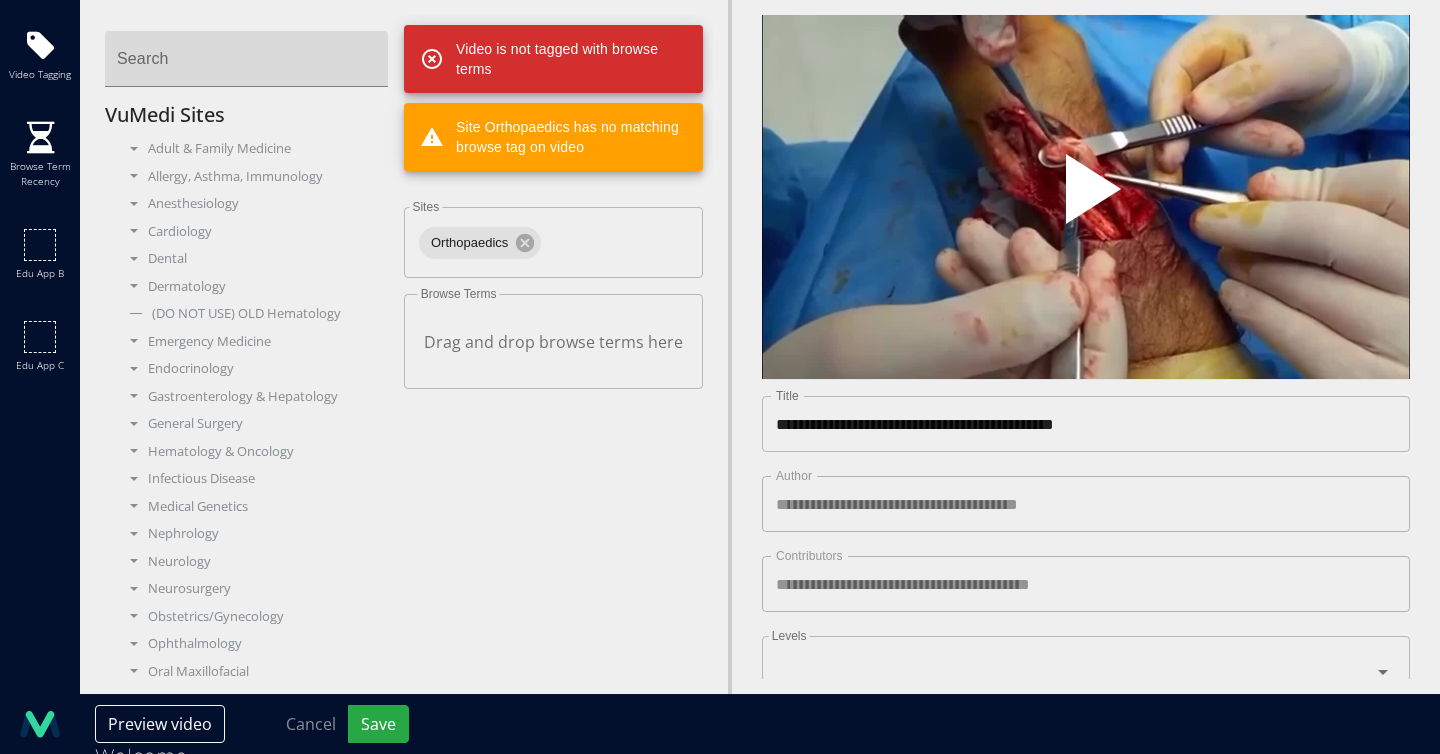 click on "**********" at bounding box center (1086, 424) 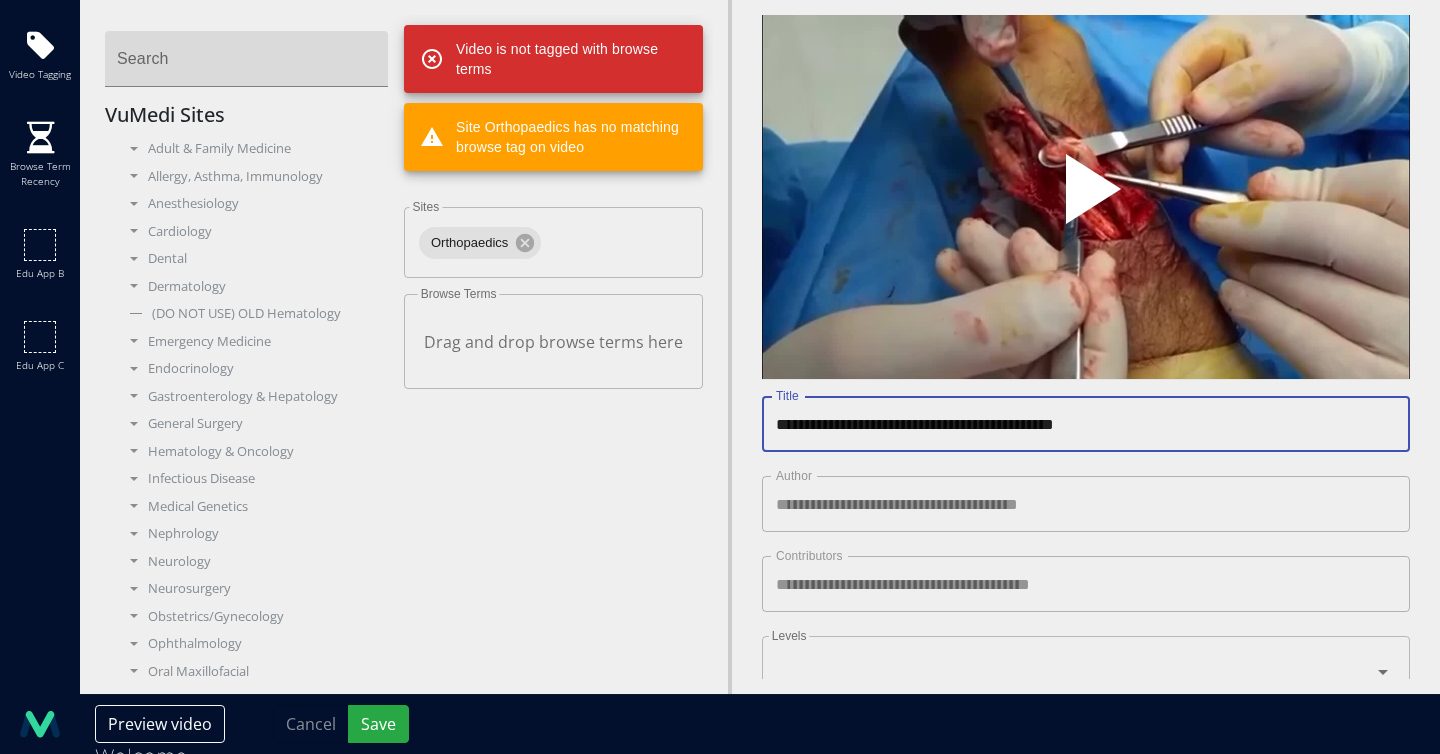 click on "**********" at bounding box center (1086, 424) 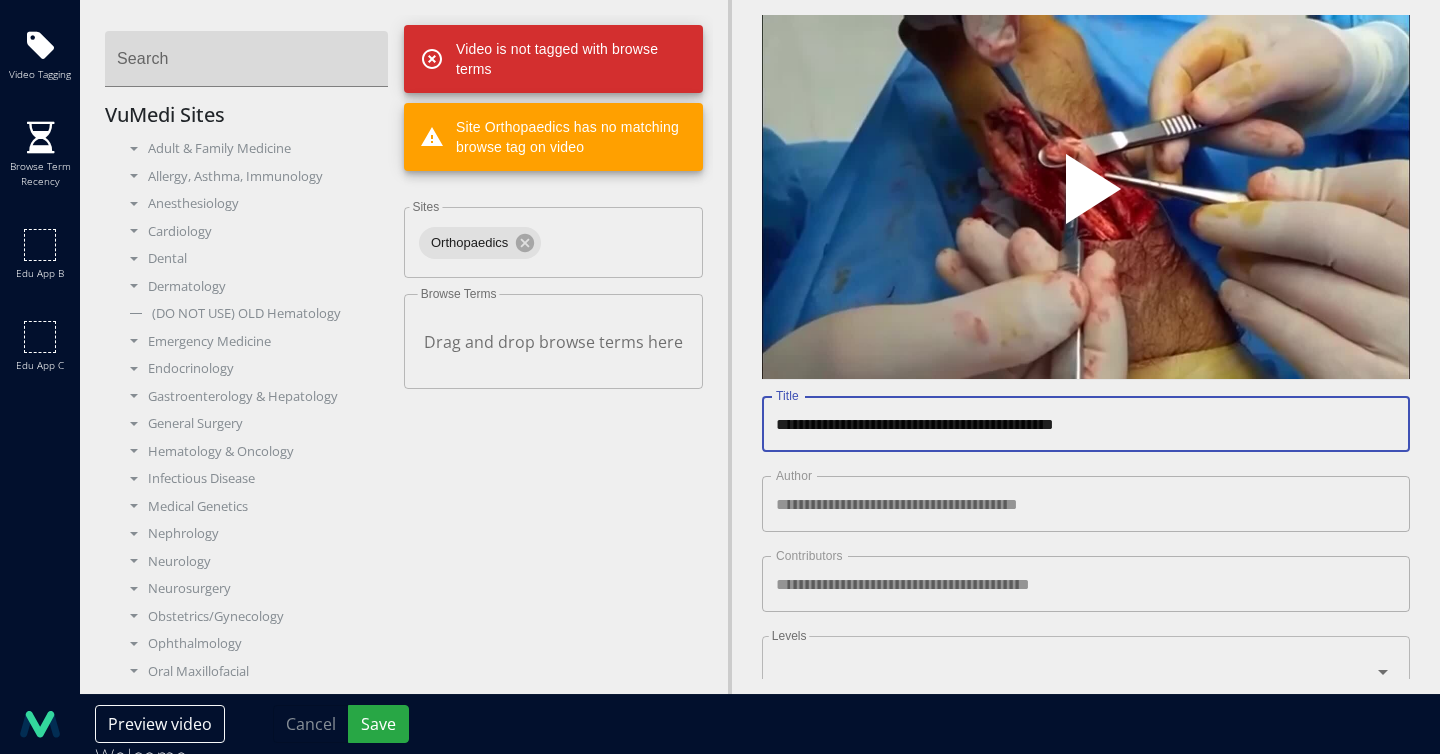 type on "**********" 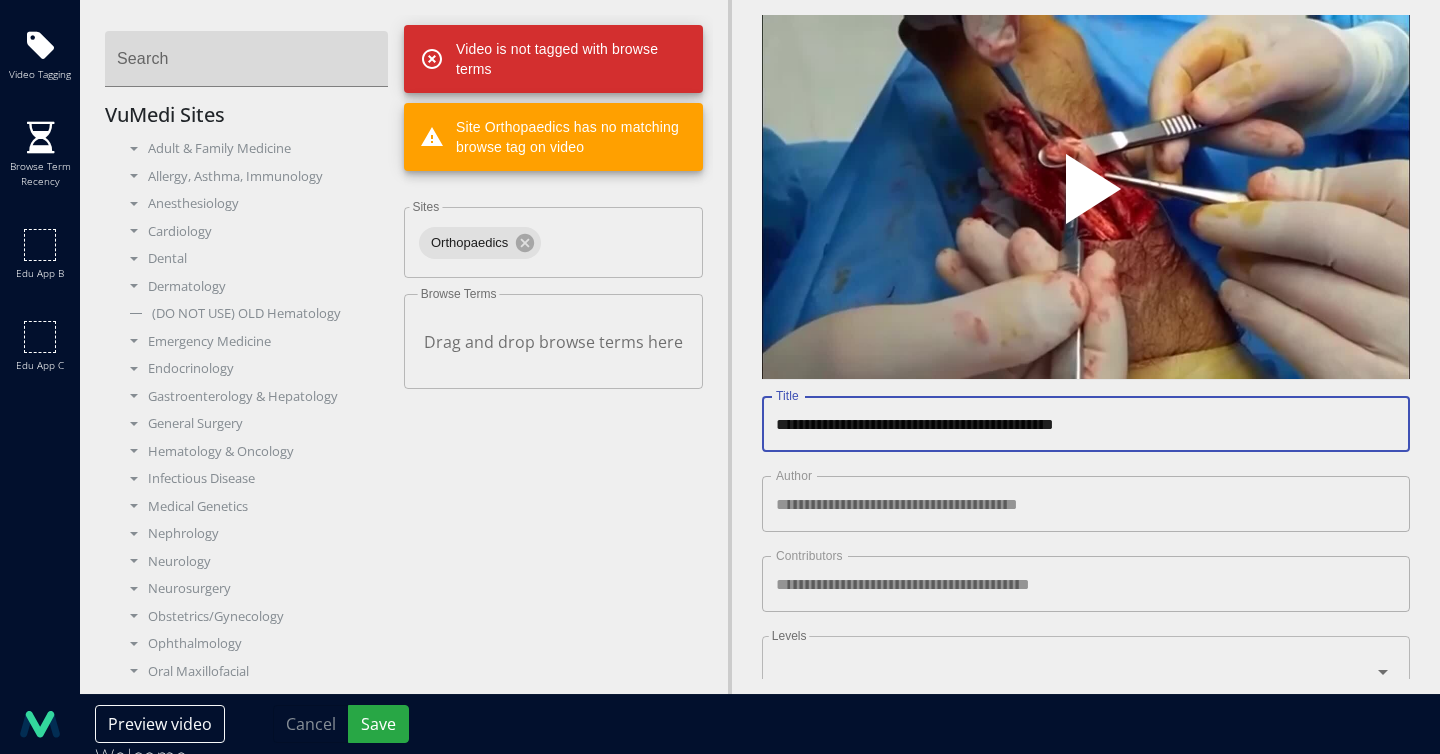 click on "**********" at bounding box center [1086, 424] 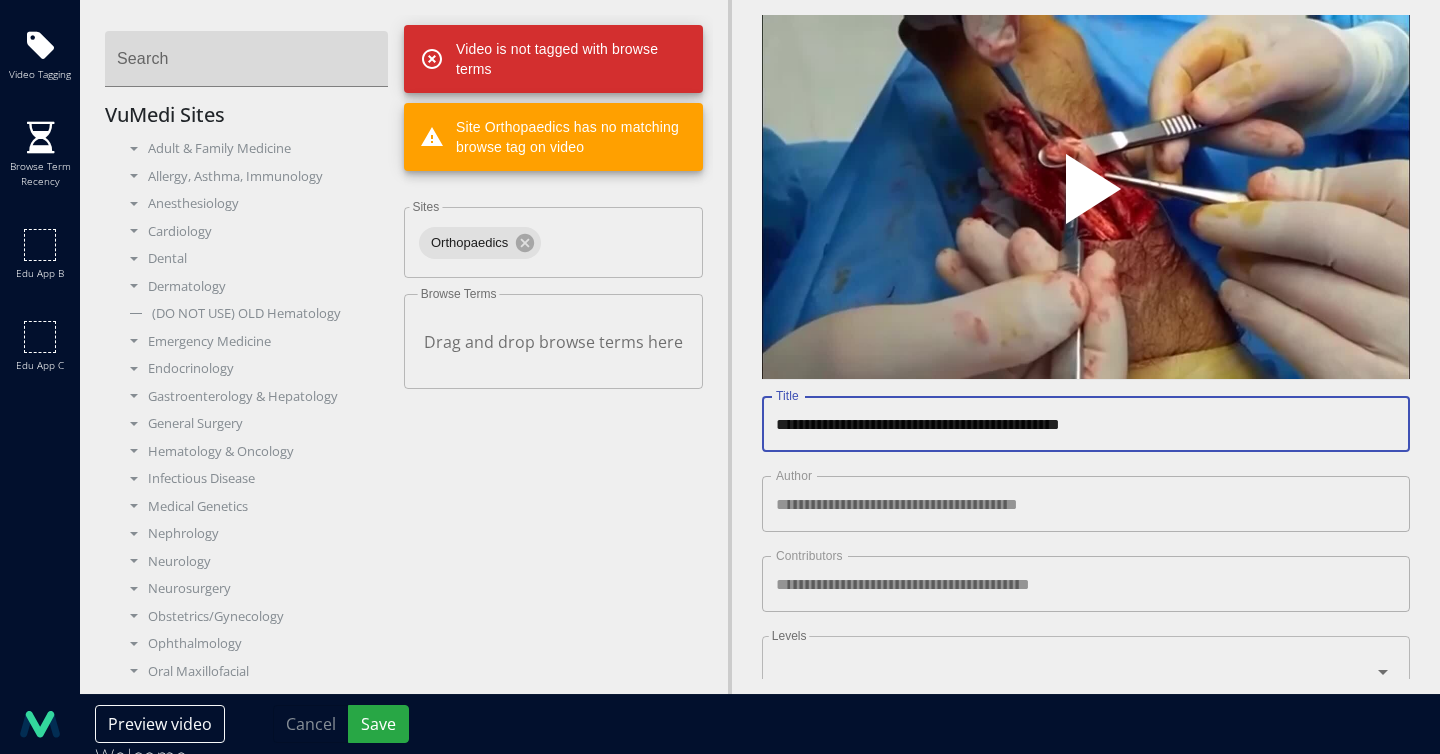type on "**********" 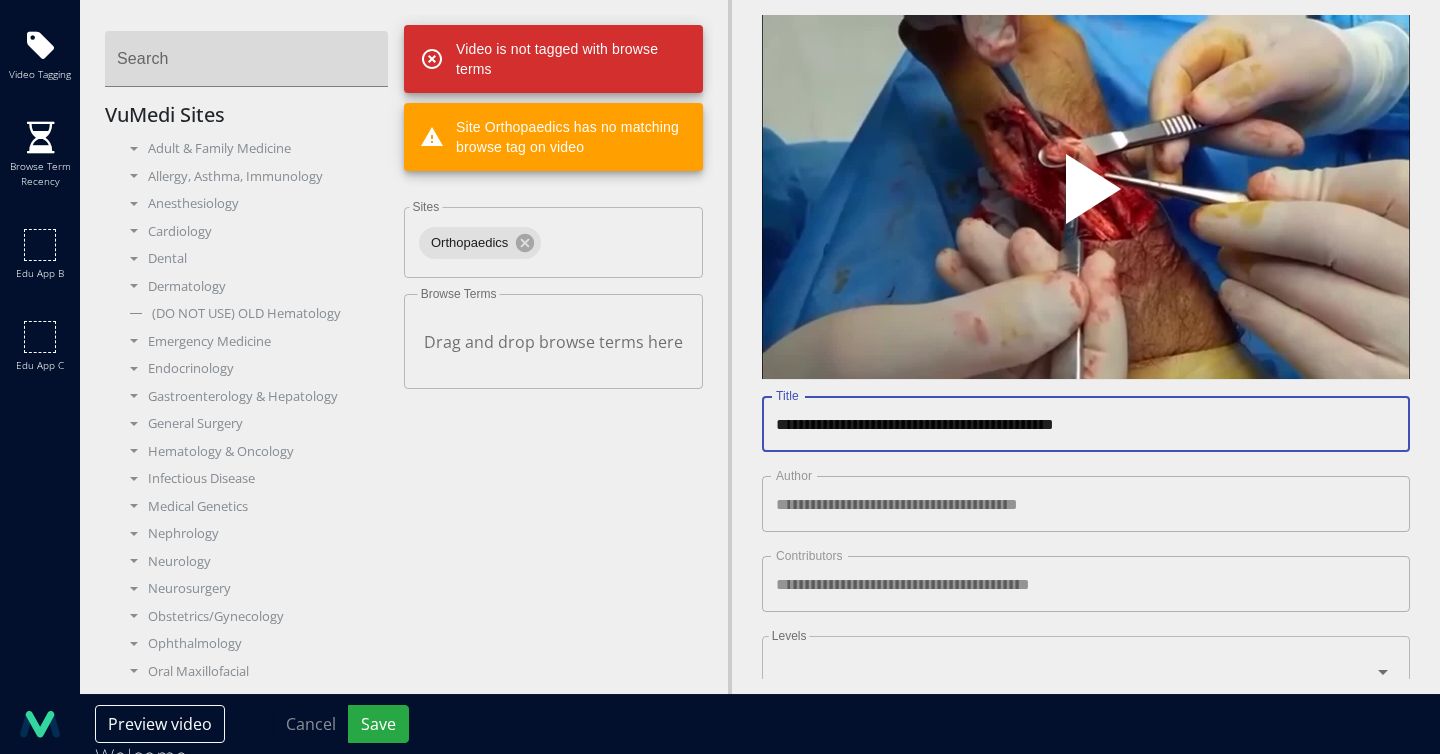 type on "**********" 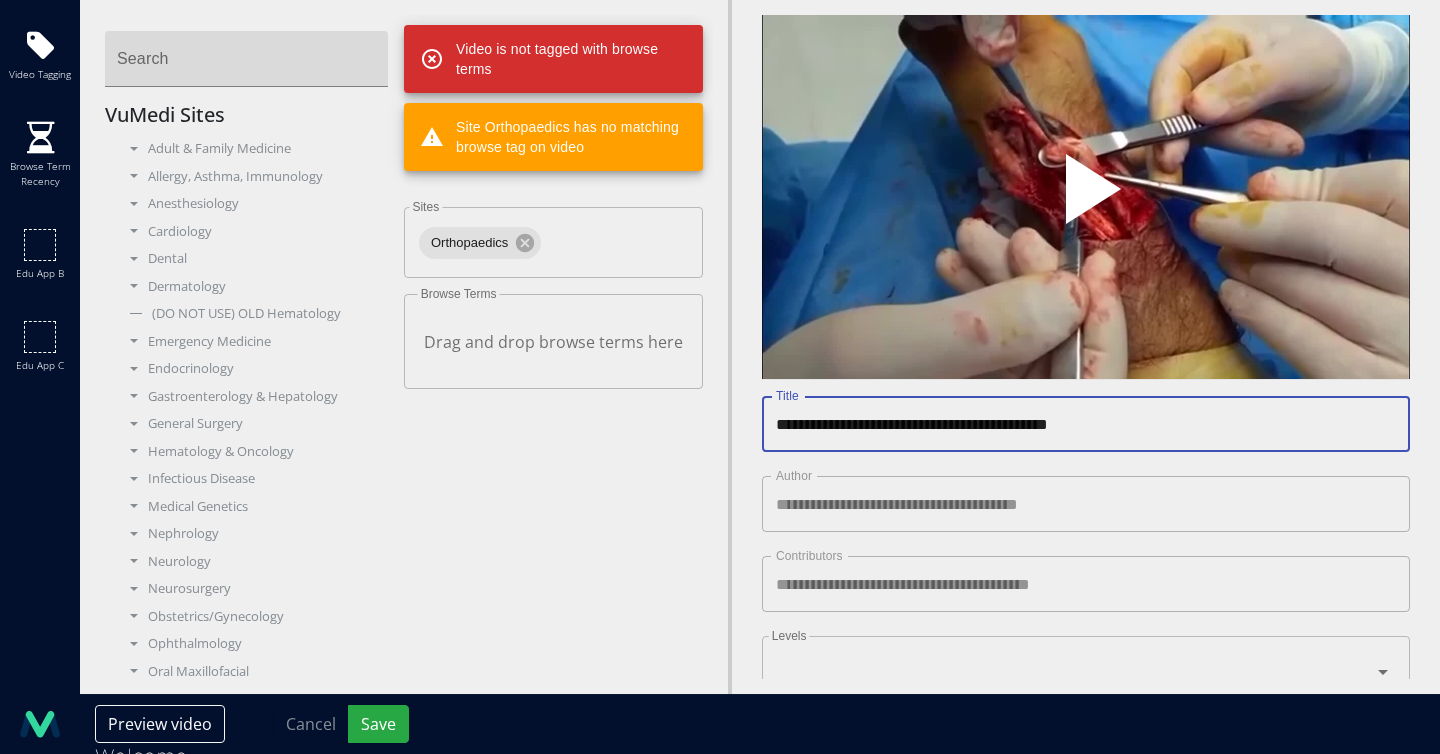 type on "**********" 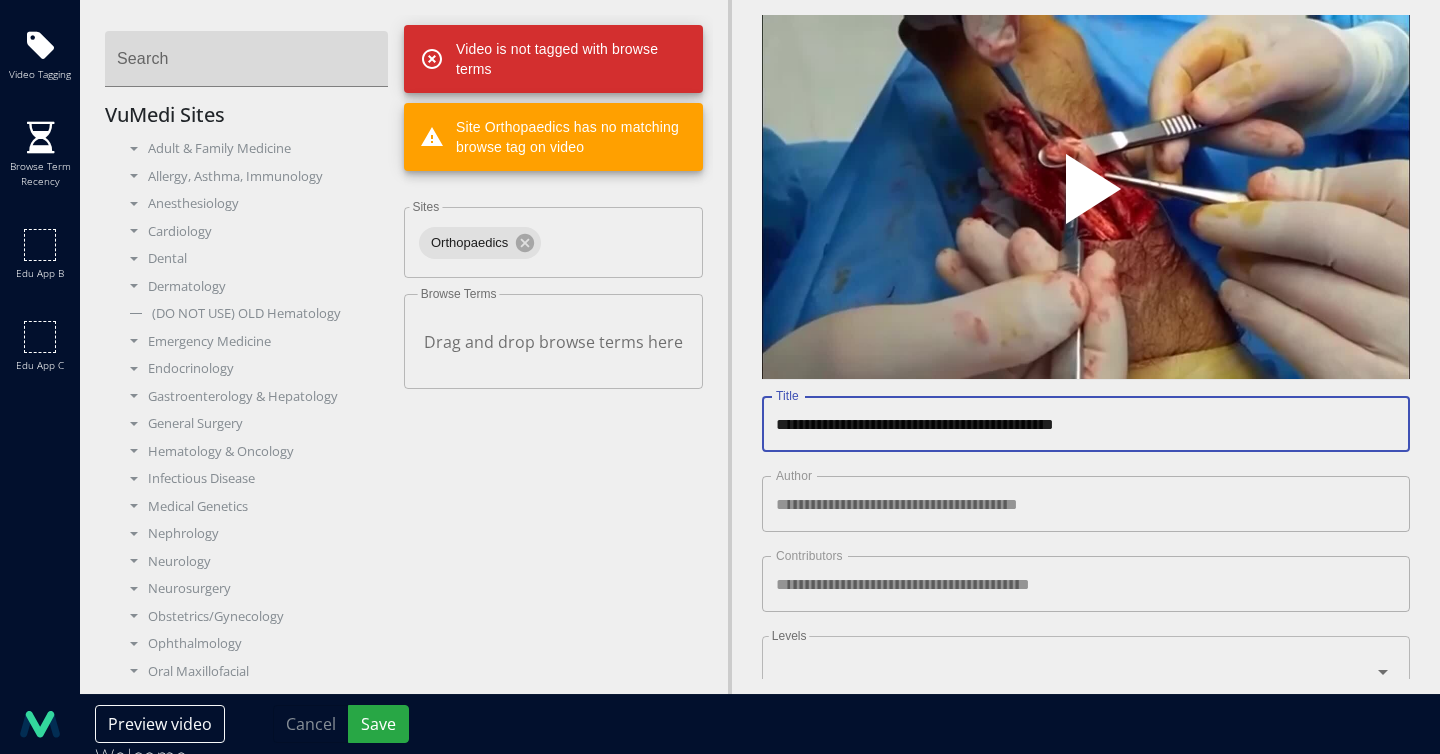 type on "**********" 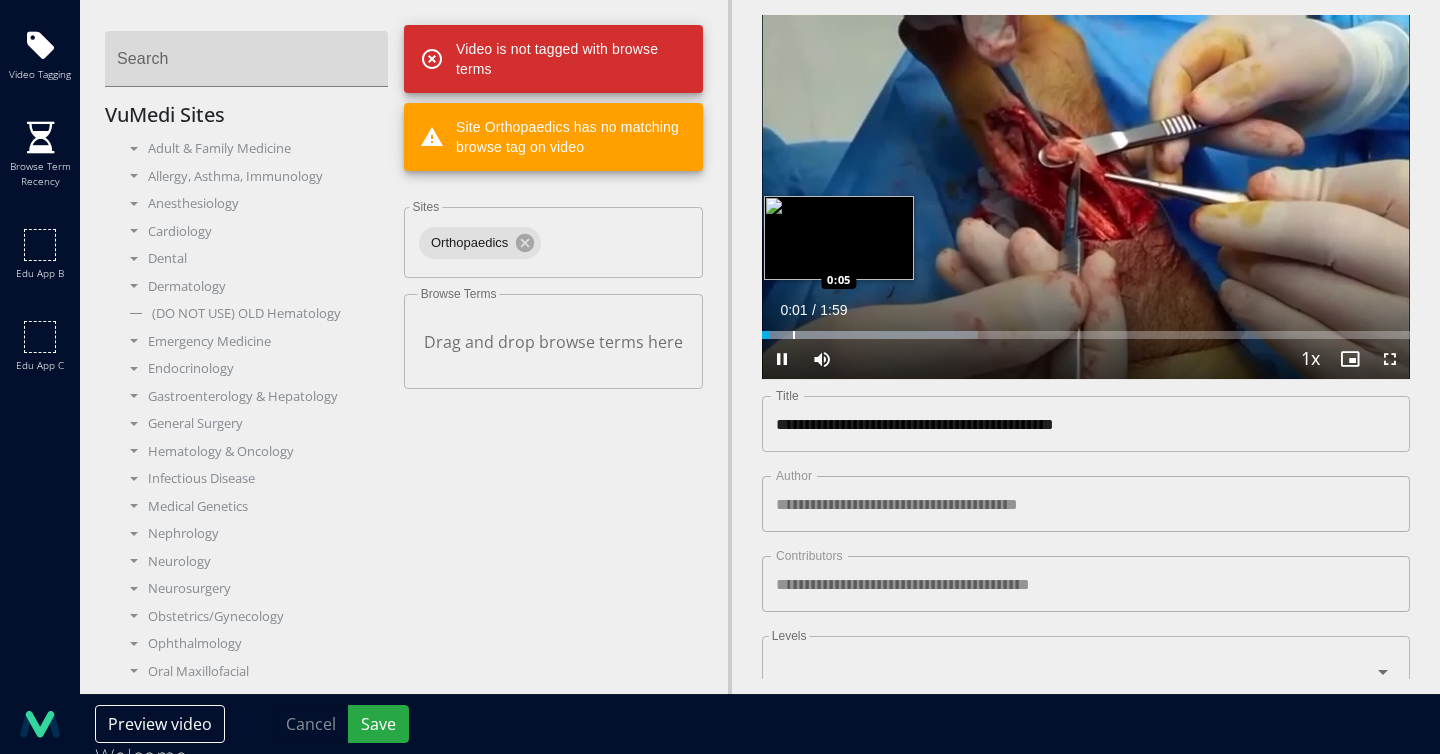 click at bounding box center [794, 335] 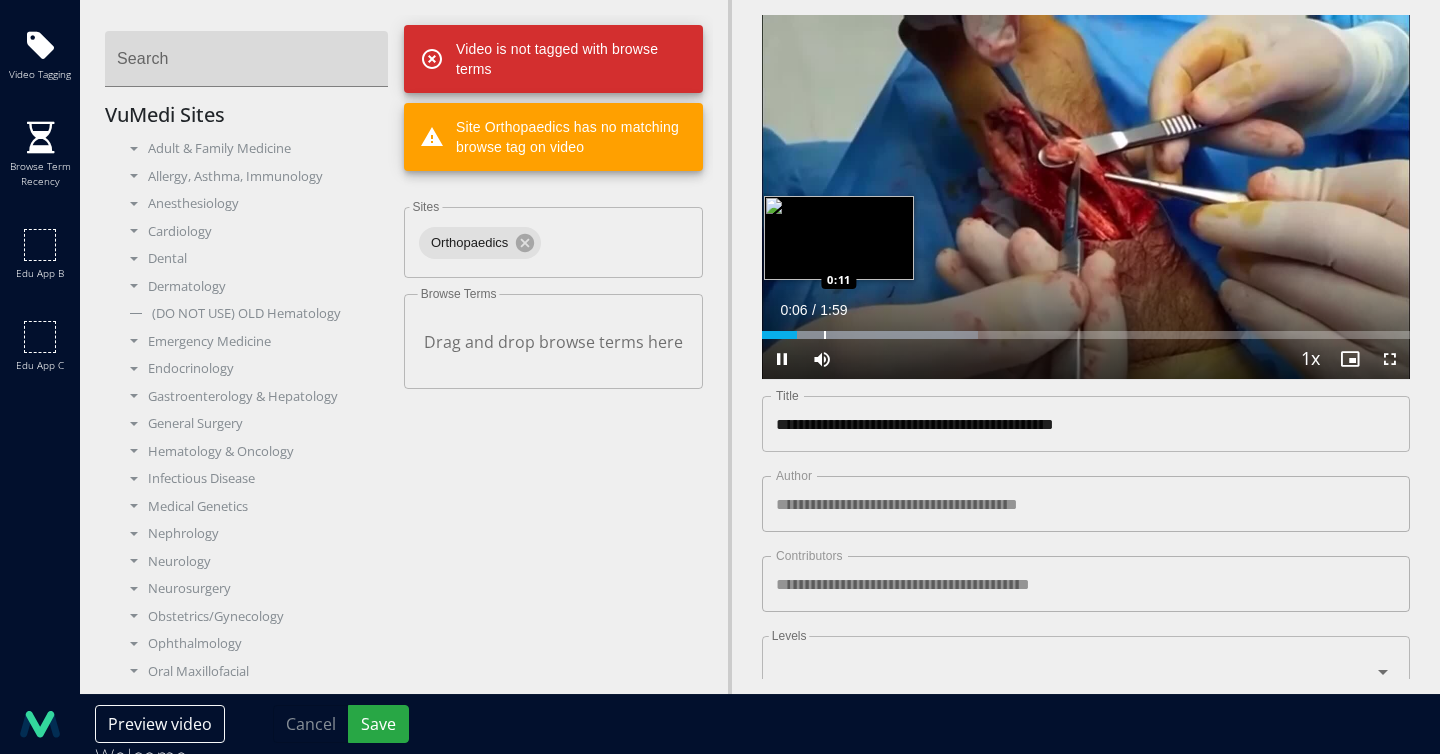 click at bounding box center (825, 335) 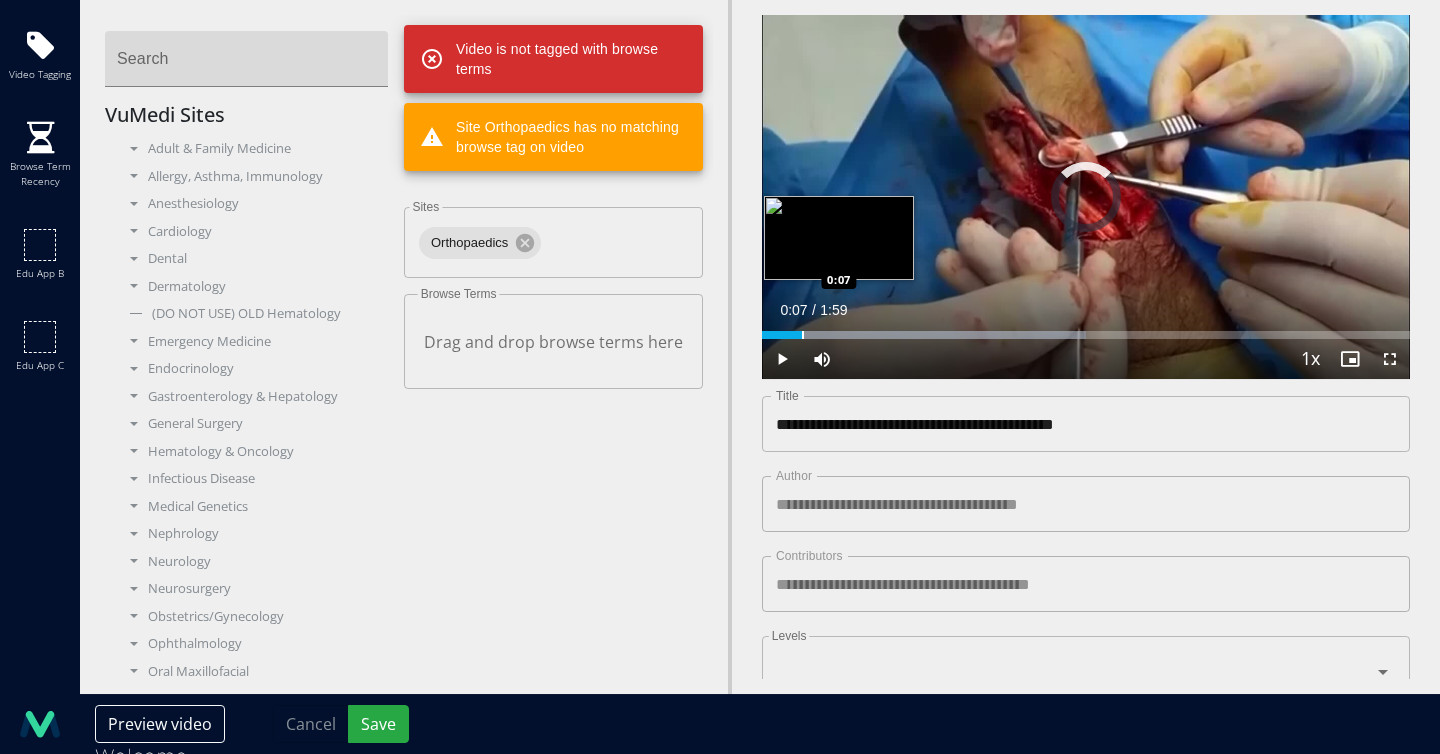 click at bounding box center (803, 335) 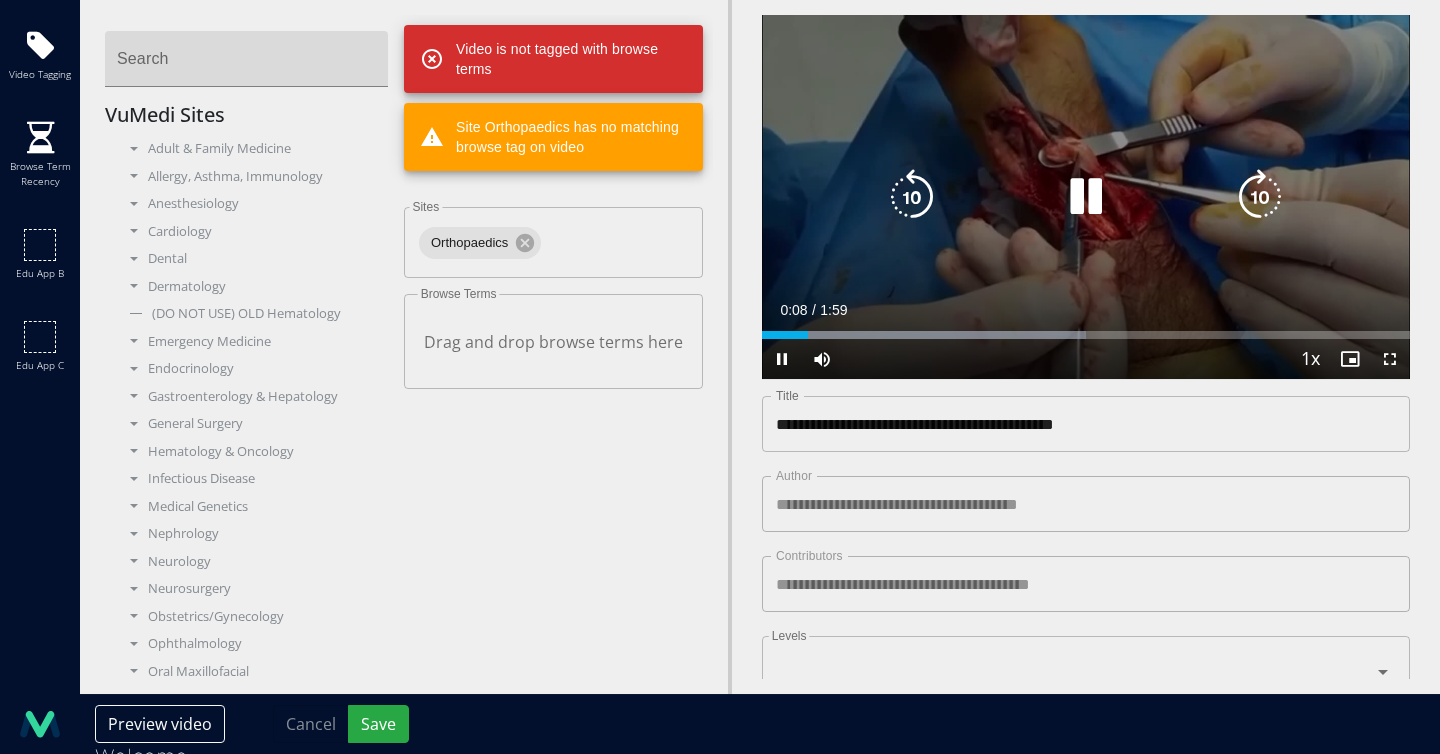 click at bounding box center [1086, 197] 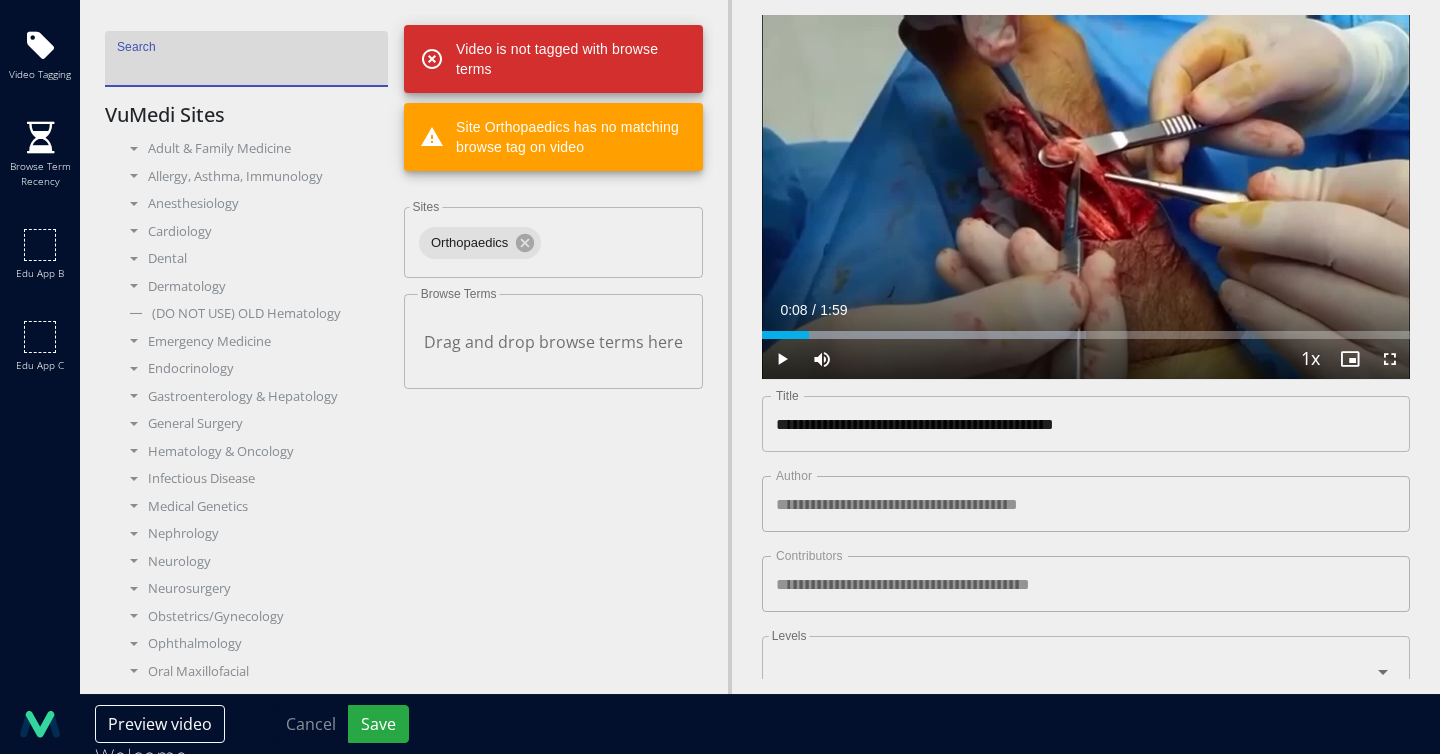 click on "Search" at bounding box center (246, 59) 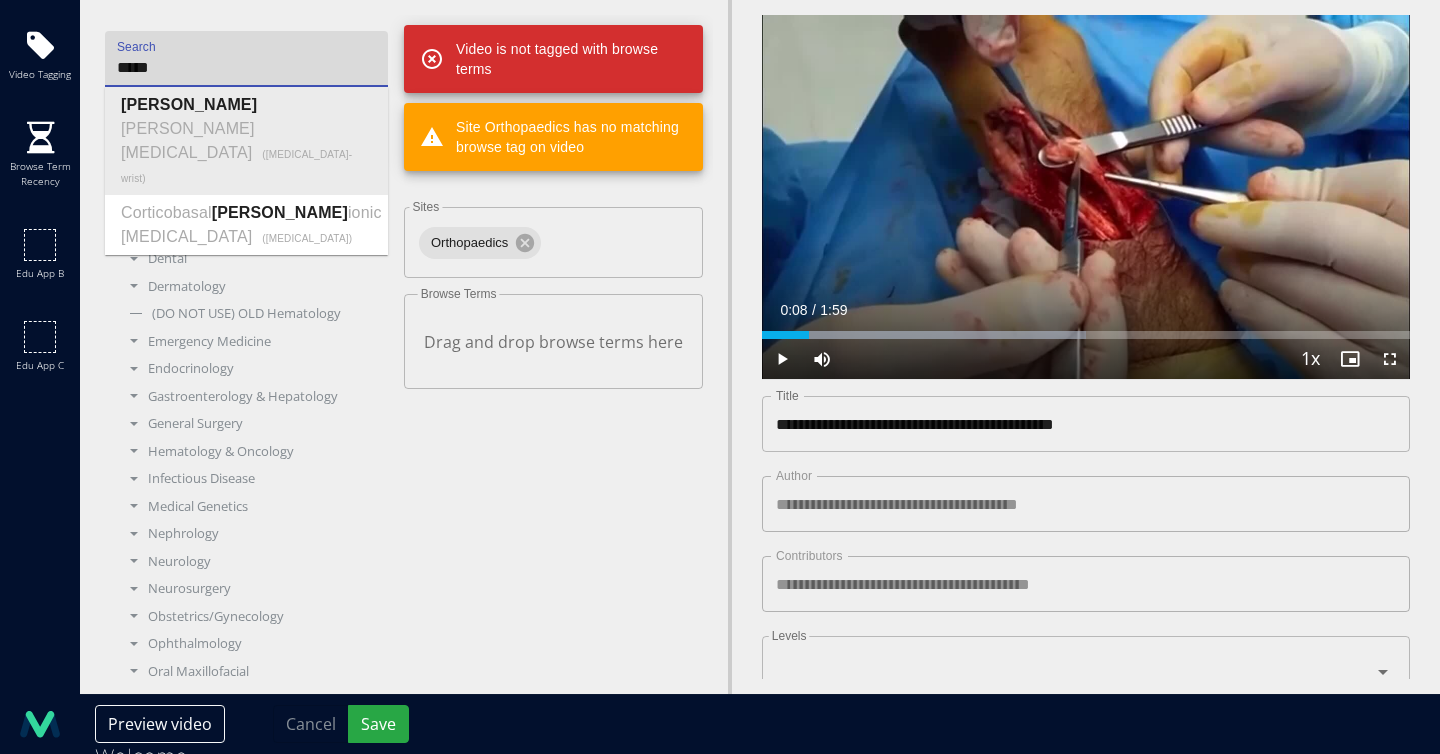 click on "ion Cyst Wrist" at bounding box center (188, 140) 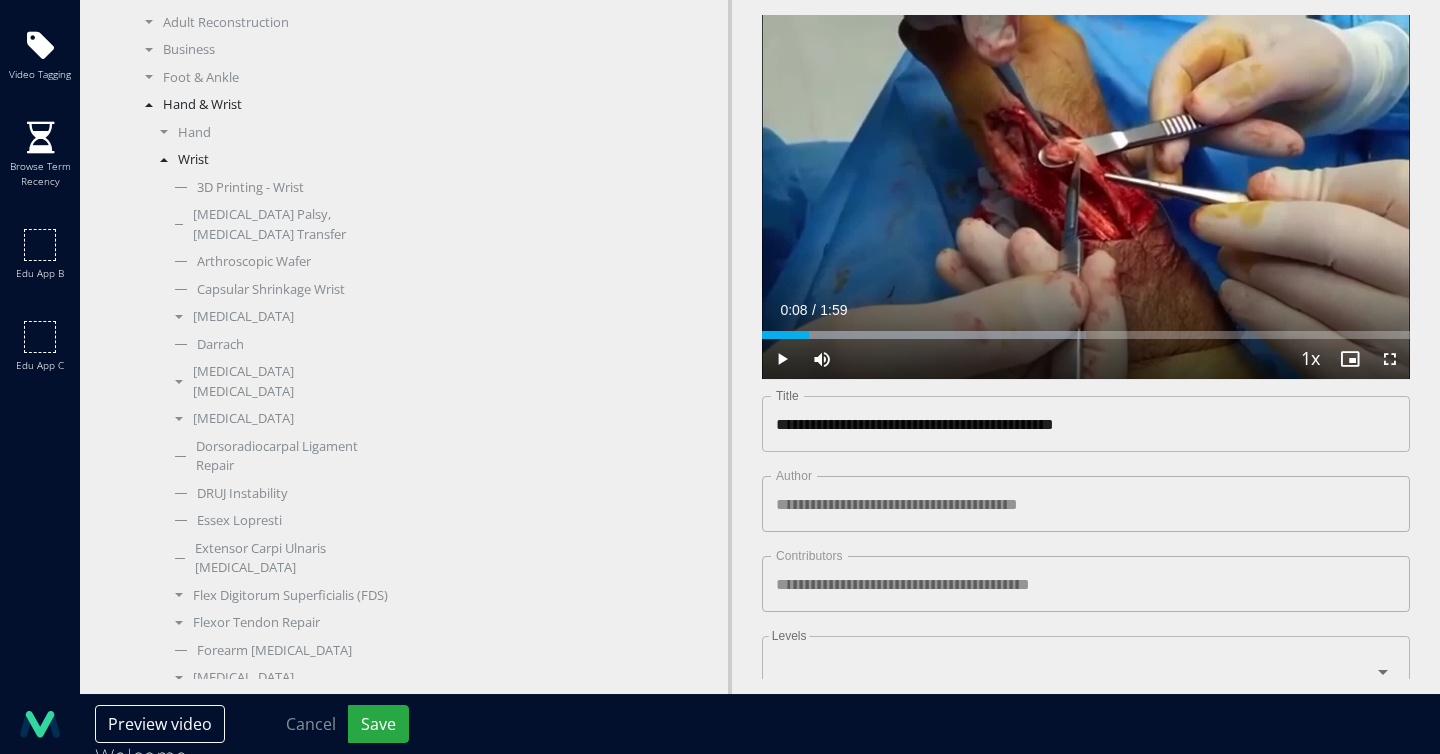 scroll, scrollTop: 2837, scrollLeft: 0, axis: vertical 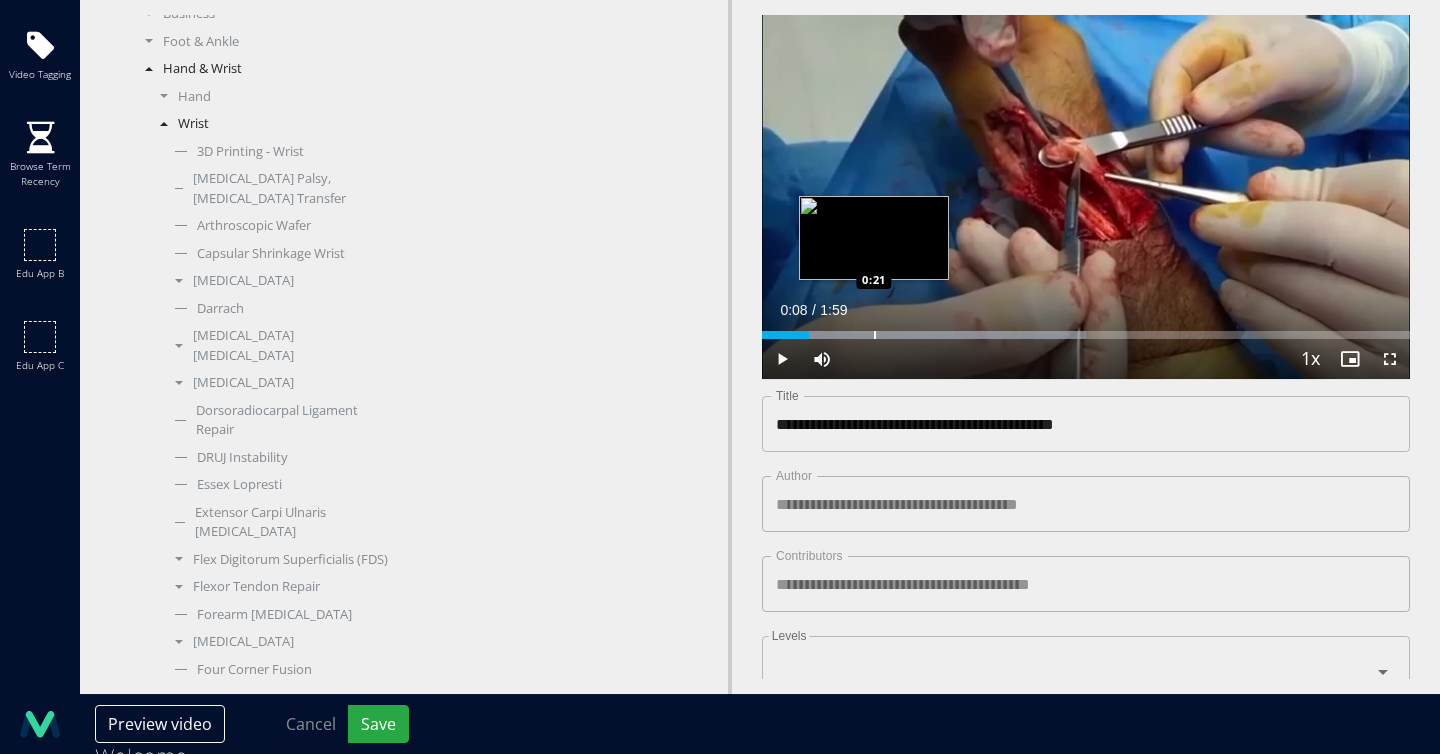 click at bounding box center [875, 335] 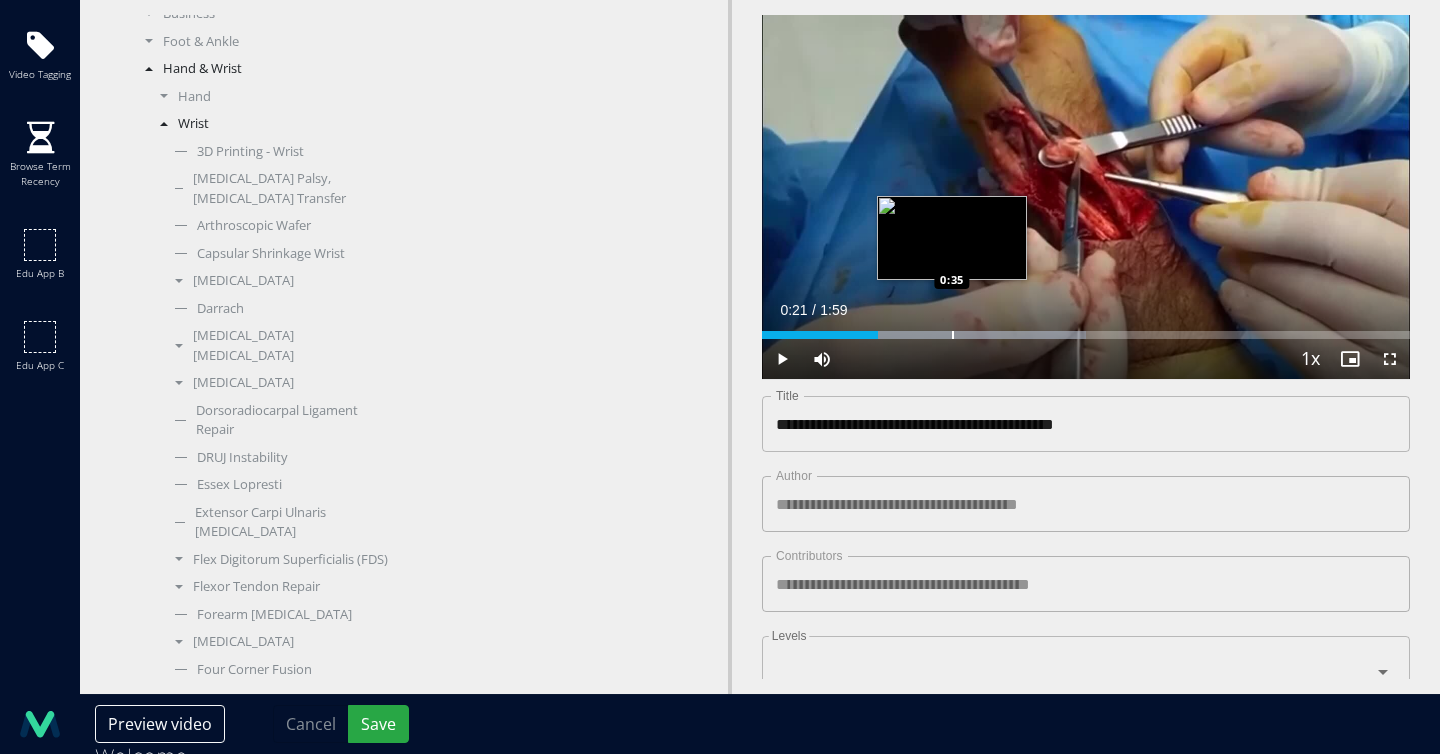click at bounding box center (953, 335) 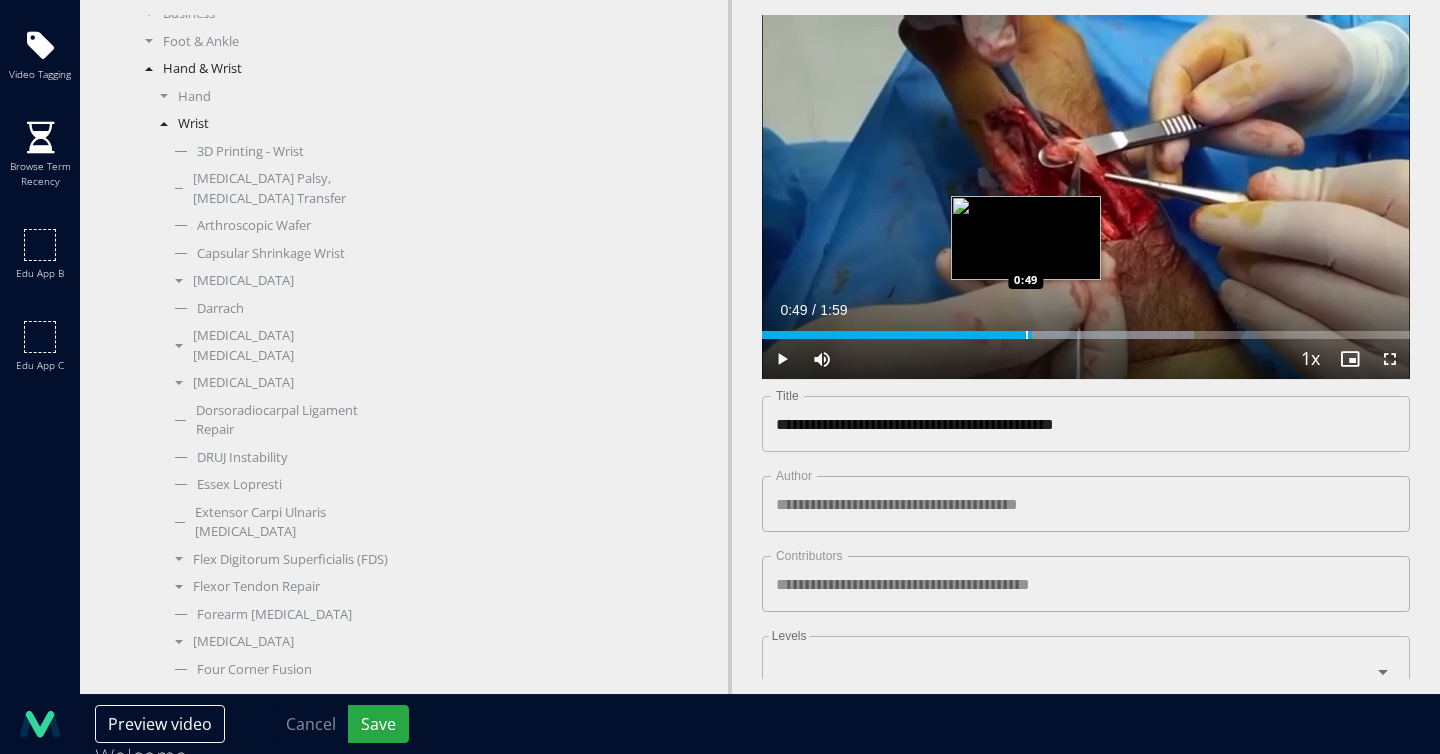 click at bounding box center [1027, 335] 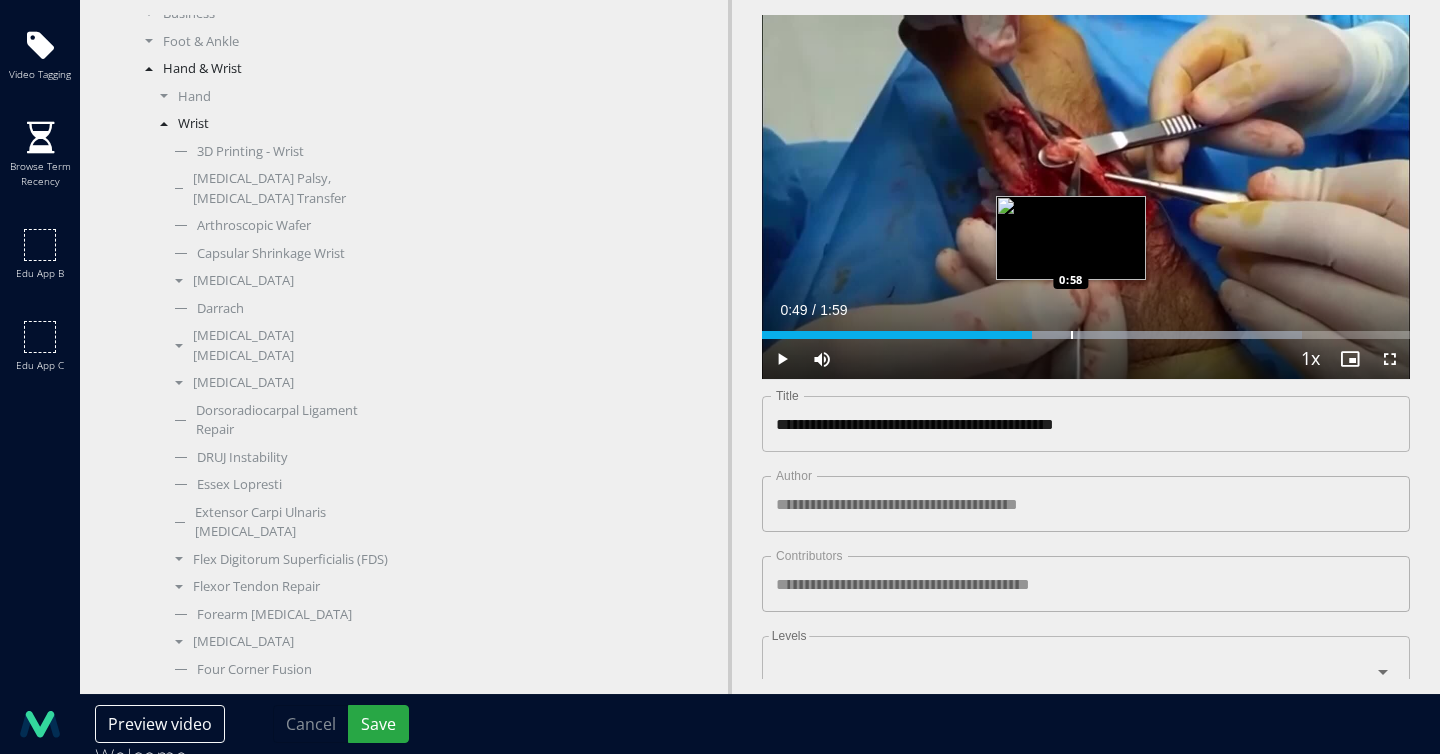 click on "Loaded :  83.39% 0:49 0:58" at bounding box center (1086, 335) 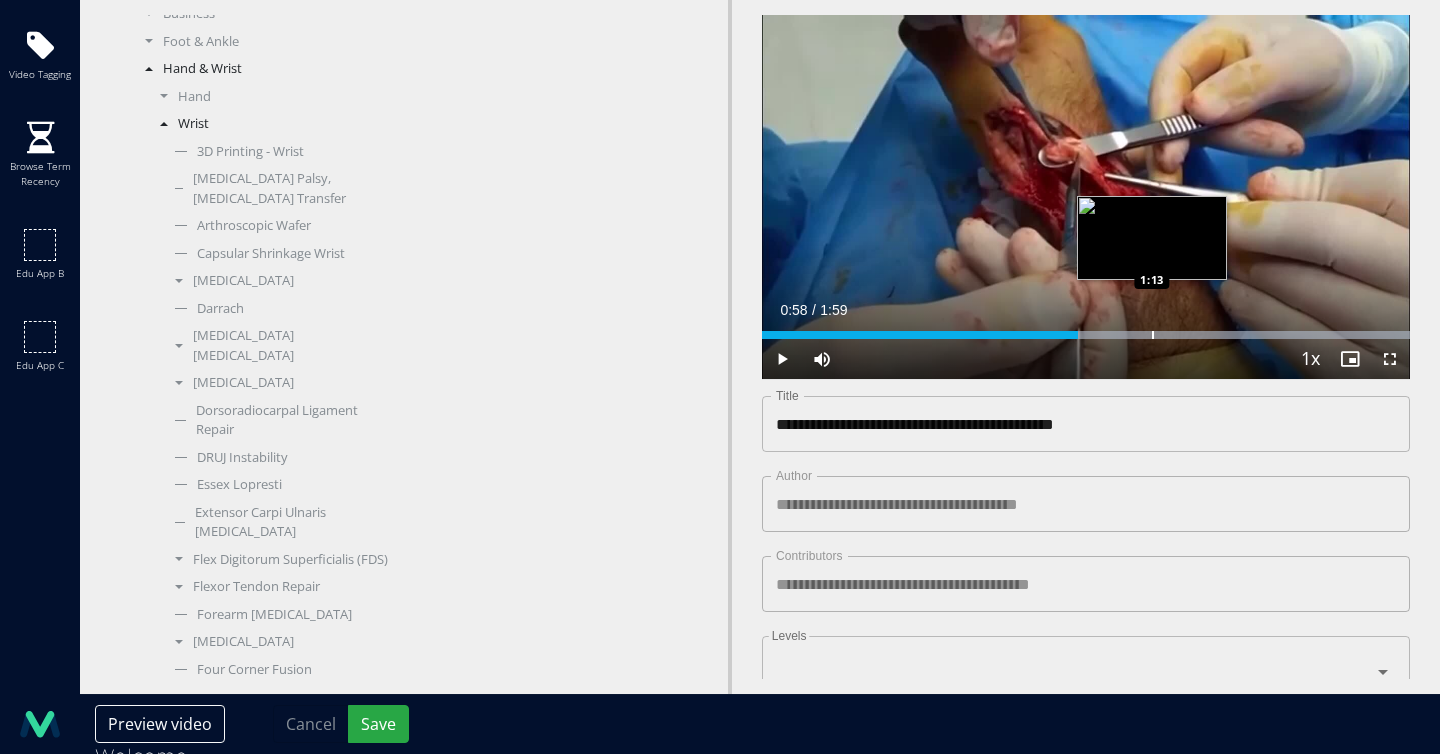 click at bounding box center (1153, 335) 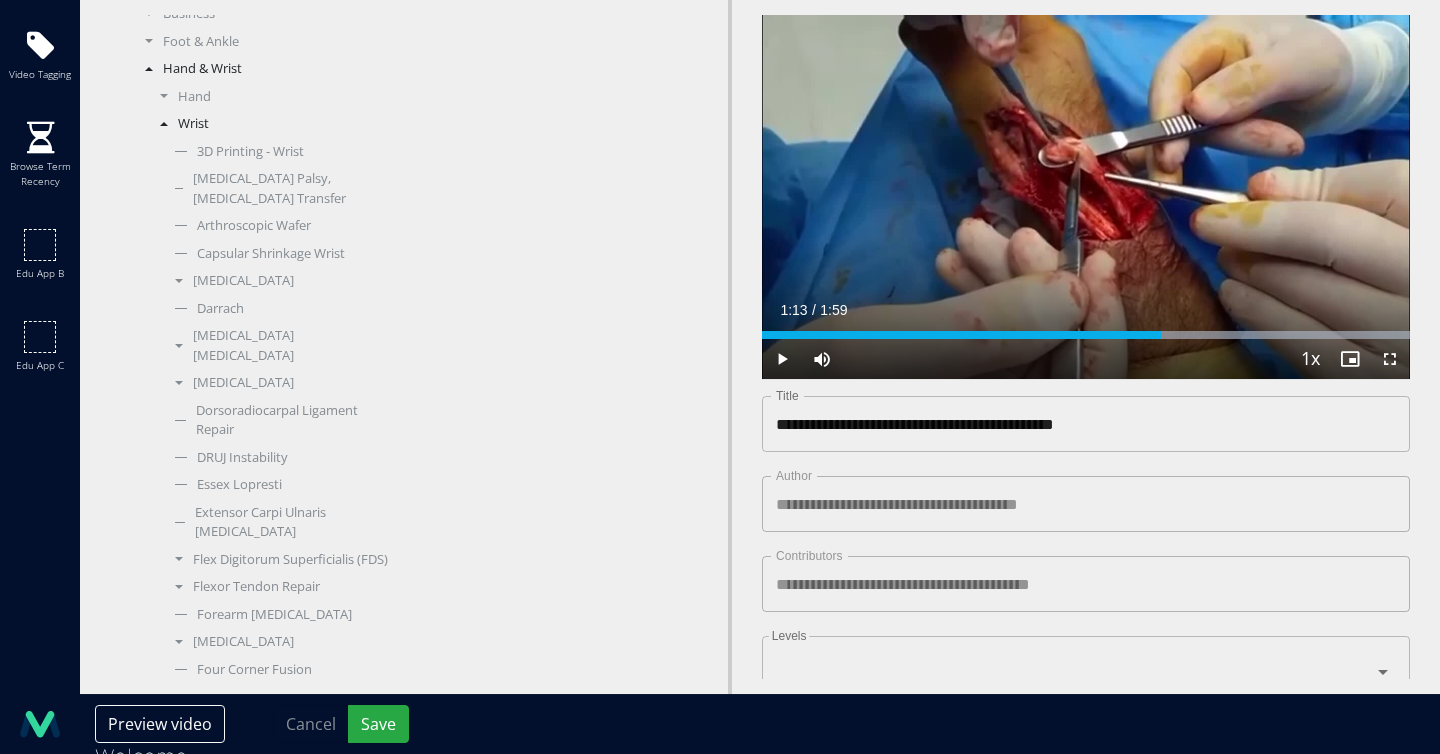 click on "Current Time  1:13 / Duration  1:59 Play Skip Backward Skip Forward Mute Loaded :  100.00% 1:13 1:24 Stream Type  LIVE Seek to live, currently behind live LIVE   1x Playback Rate 0.5x 0.75x 1x , selected 1.25x 1.5x 1.75x 2x Chapters Chapters Descriptions descriptions off , selected Captions captions settings , opens captions settings dialog captions off , selected Audio Track en (Main) , selected Fullscreen Enable picture-in-picture mode" at bounding box center (1086, 359) 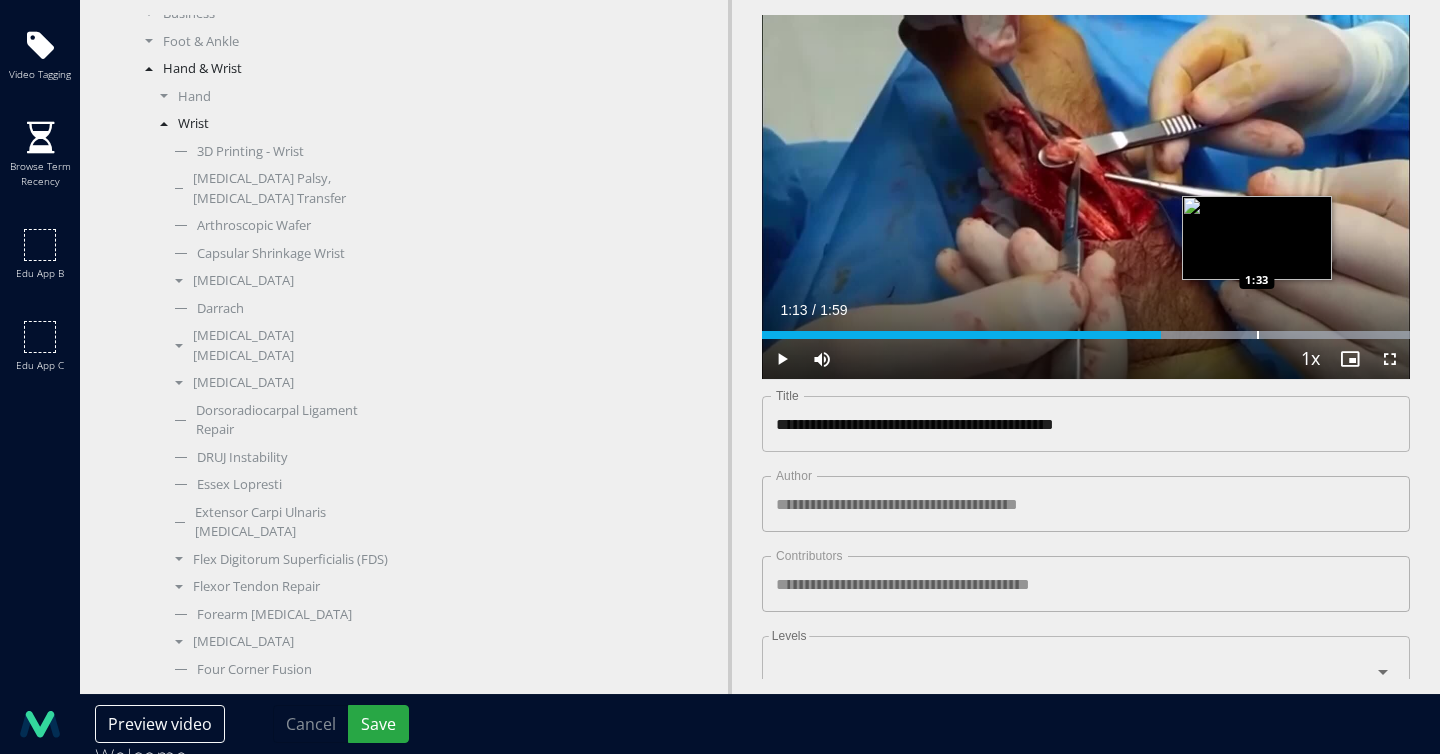 click at bounding box center [1167, 335] 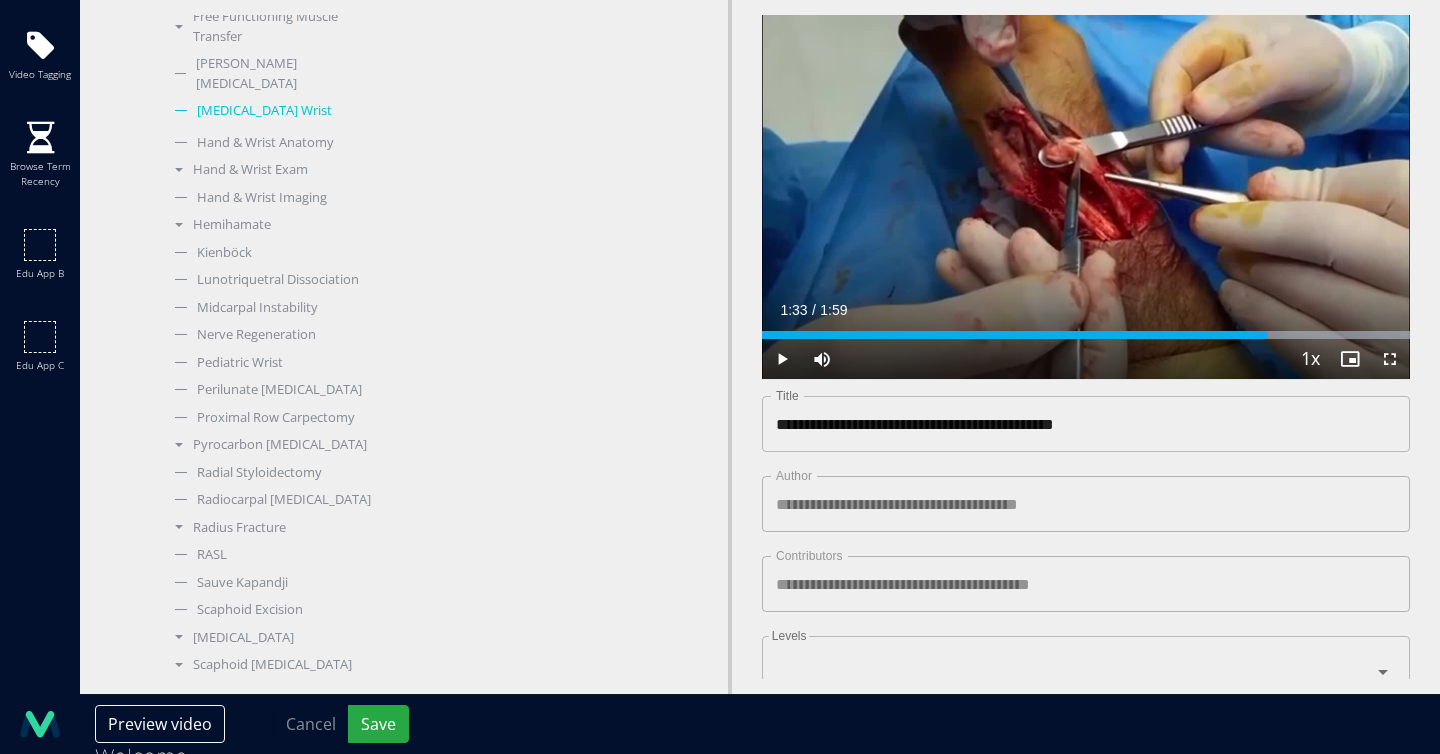click on "Ganglion Cyst Wrist" at bounding box center (277, 111) 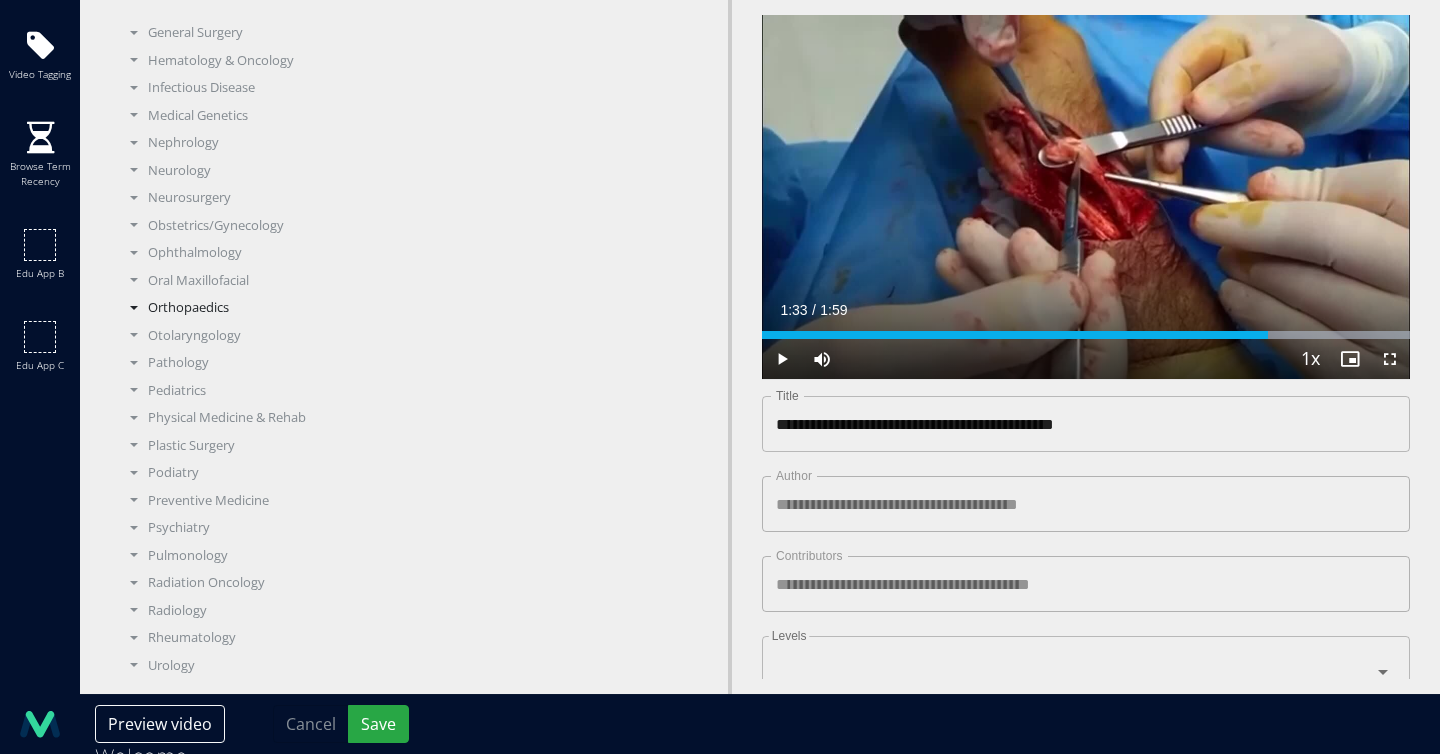scroll, scrollTop: 391, scrollLeft: 0, axis: vertical 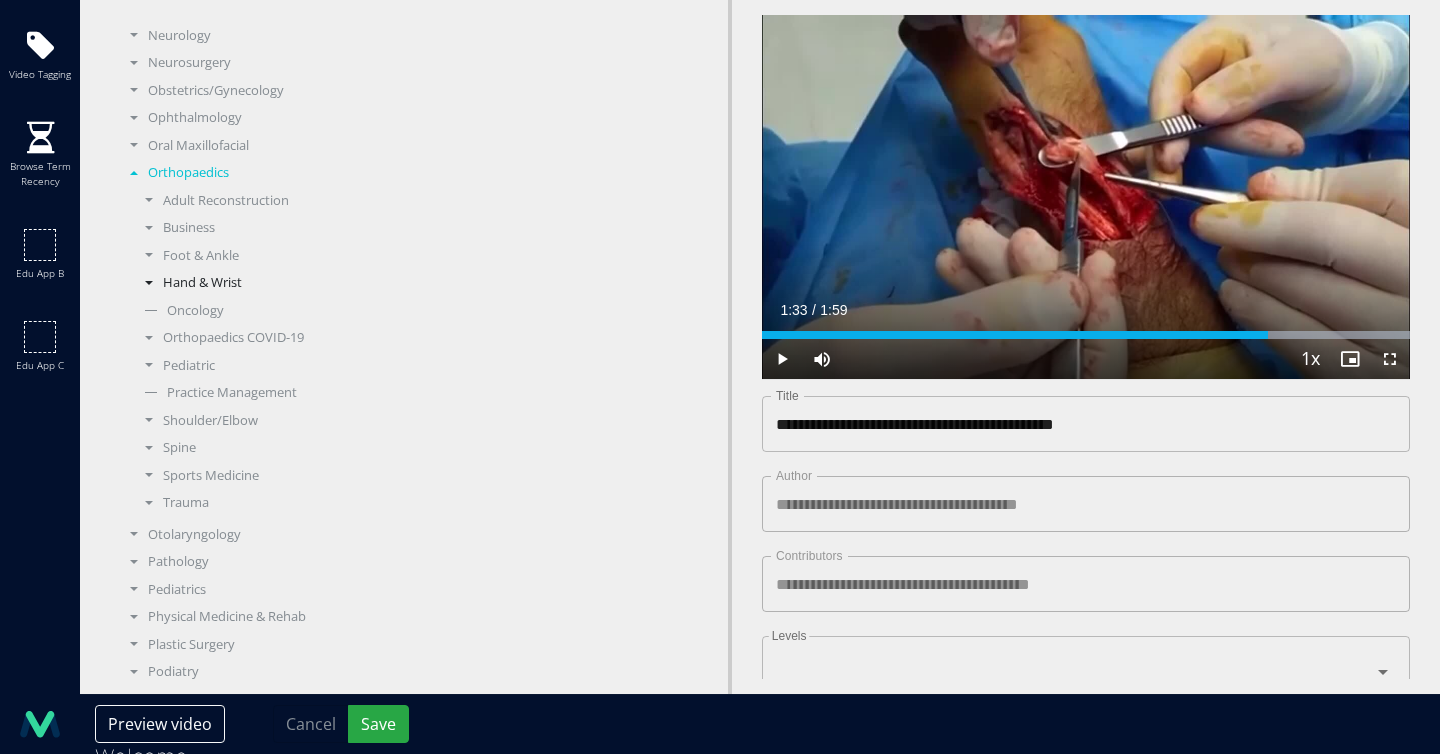 click on "Hand & Wrist" at bounding box center [262, 283] 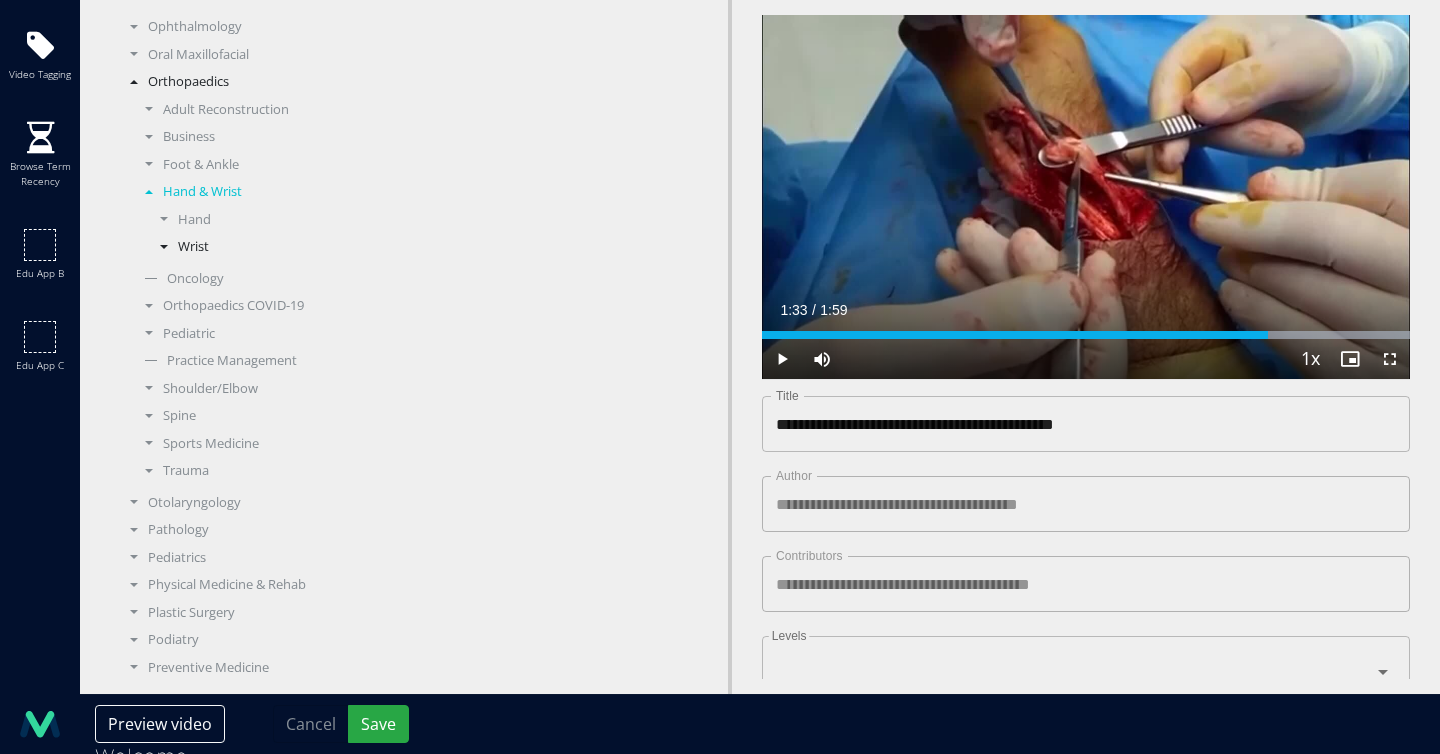 click on "Wrist" at bounding box center (269, 247) 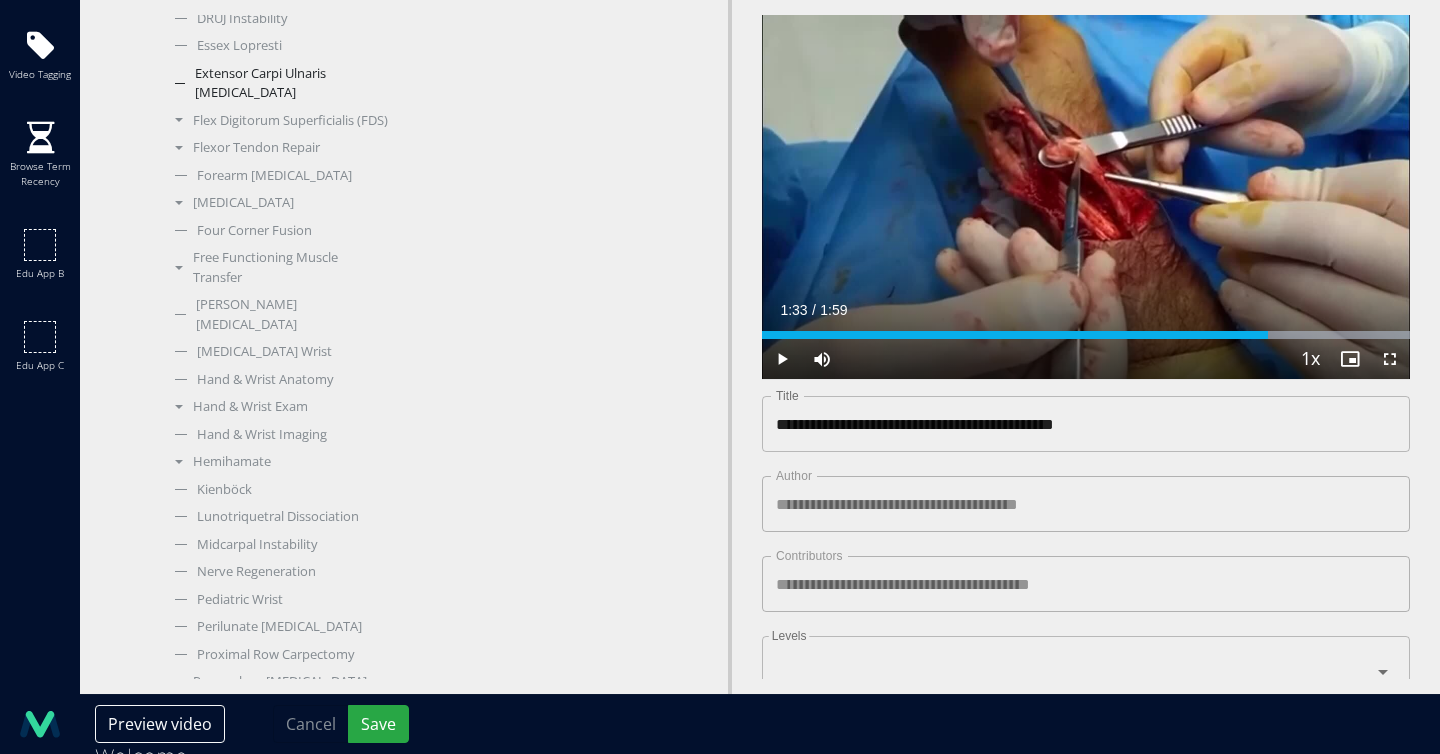 scroll, scrollTop: 1191, scrollLeft: 0, axis: vertical 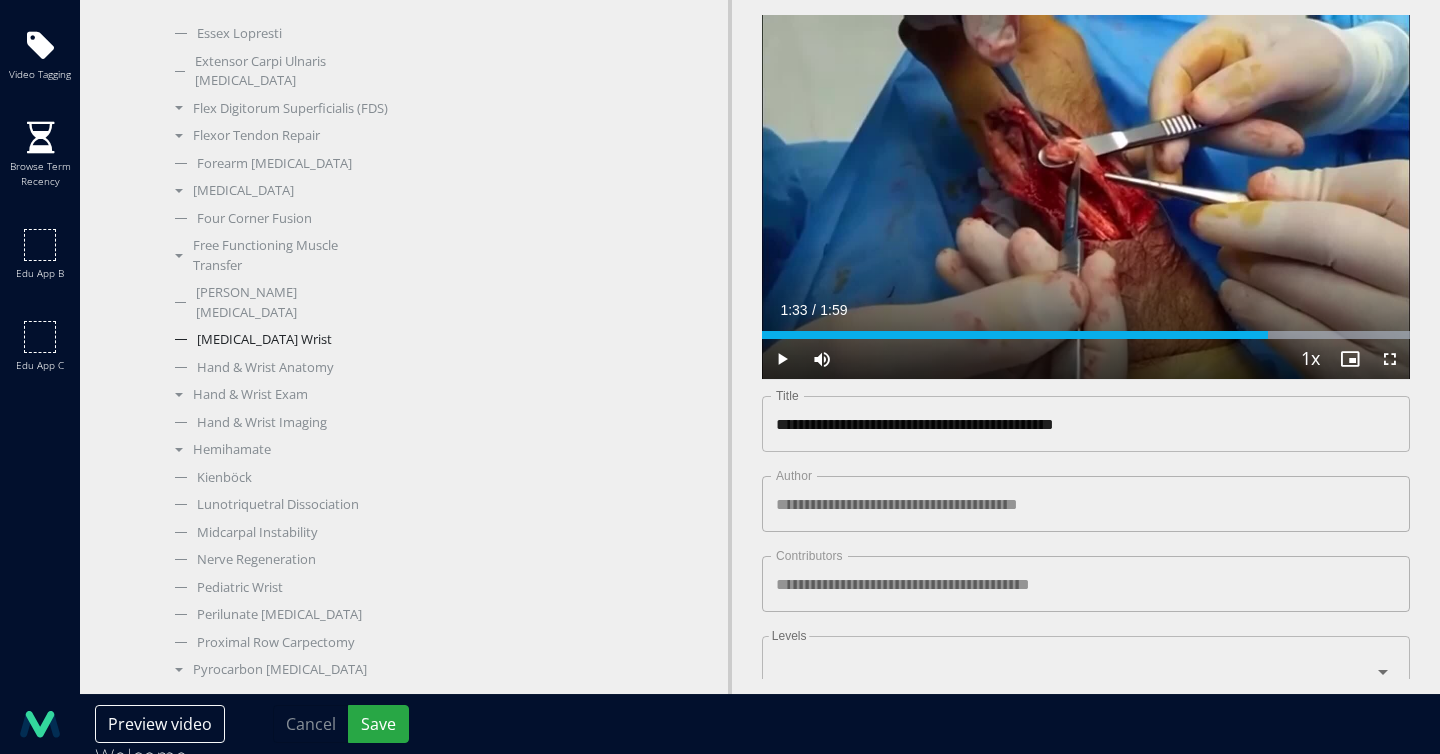 click on "Ganglion Cyst Wrist" at bounding box center [277, 340] 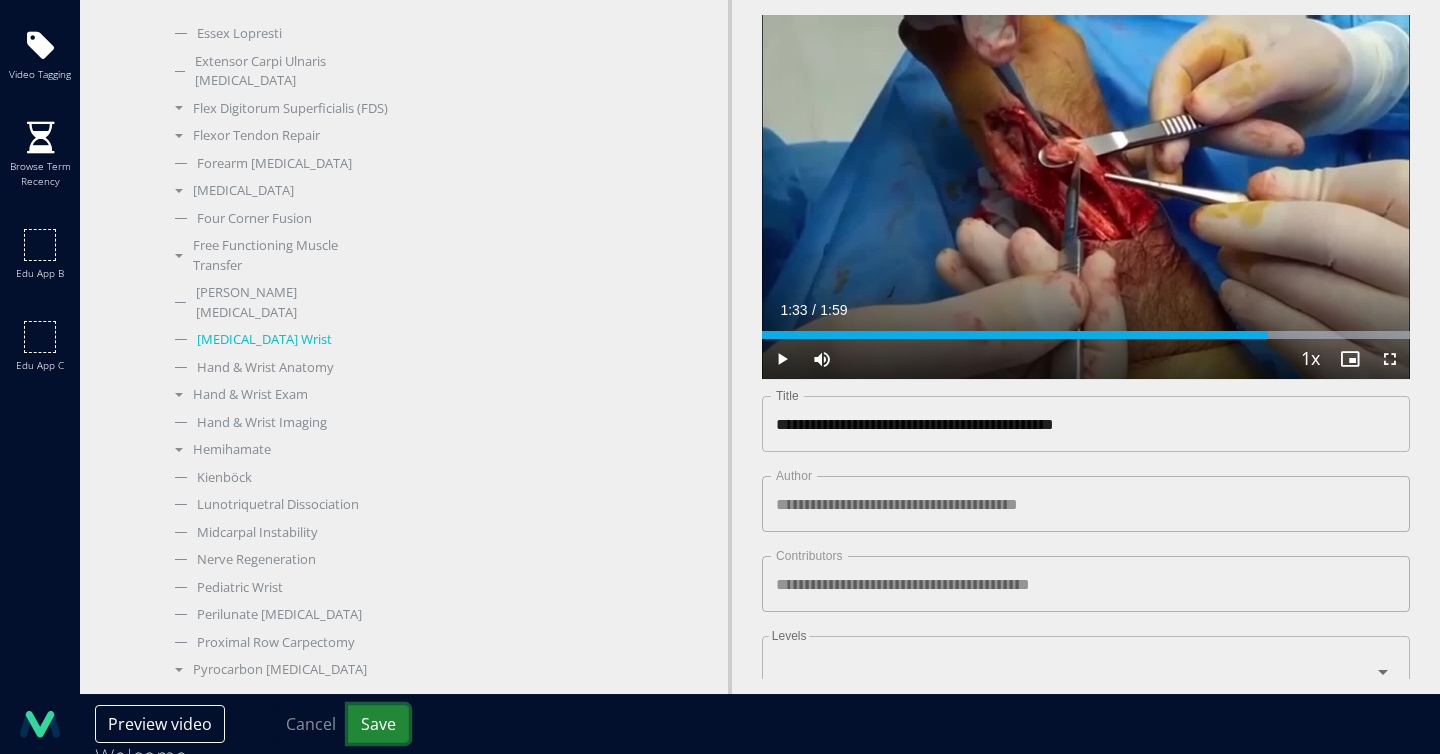 click on "Save" at bounding box center [378, 724] 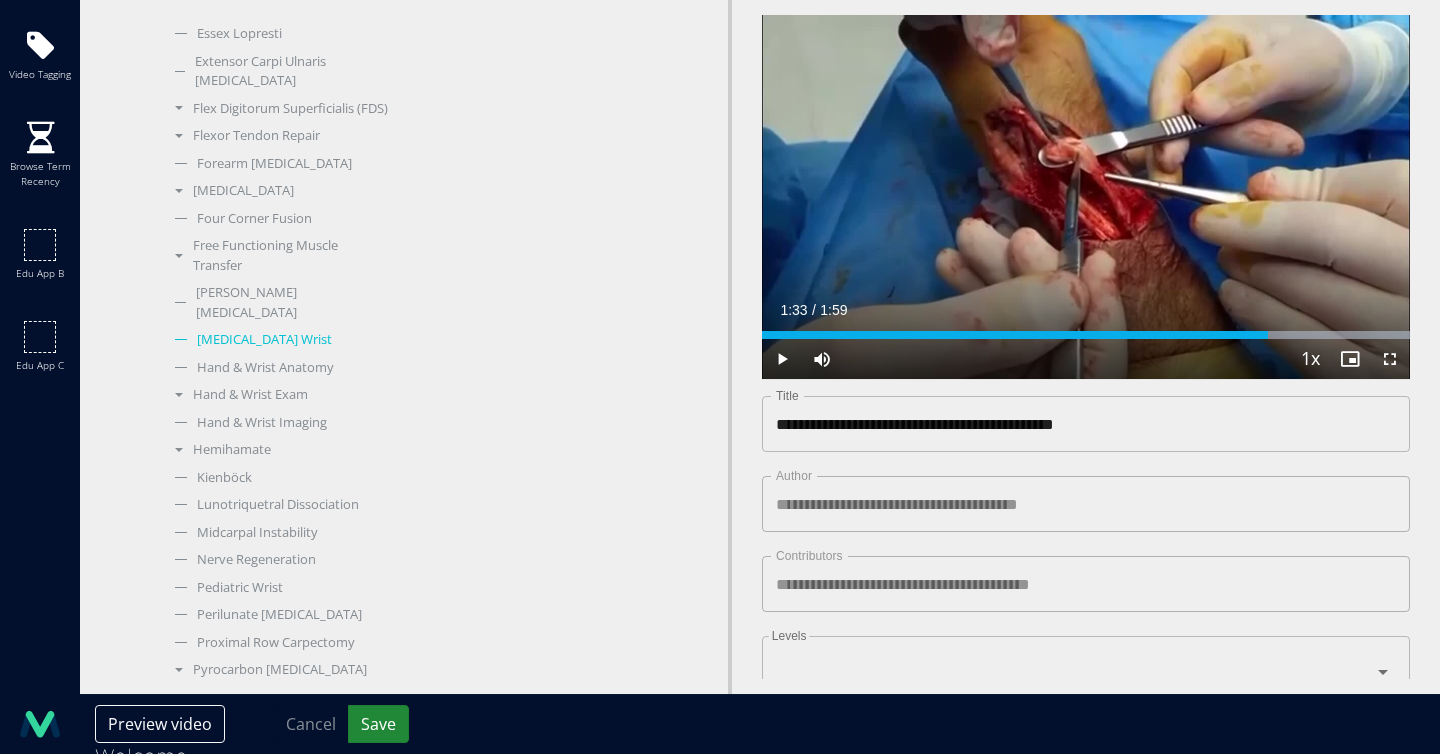 type on "**********" 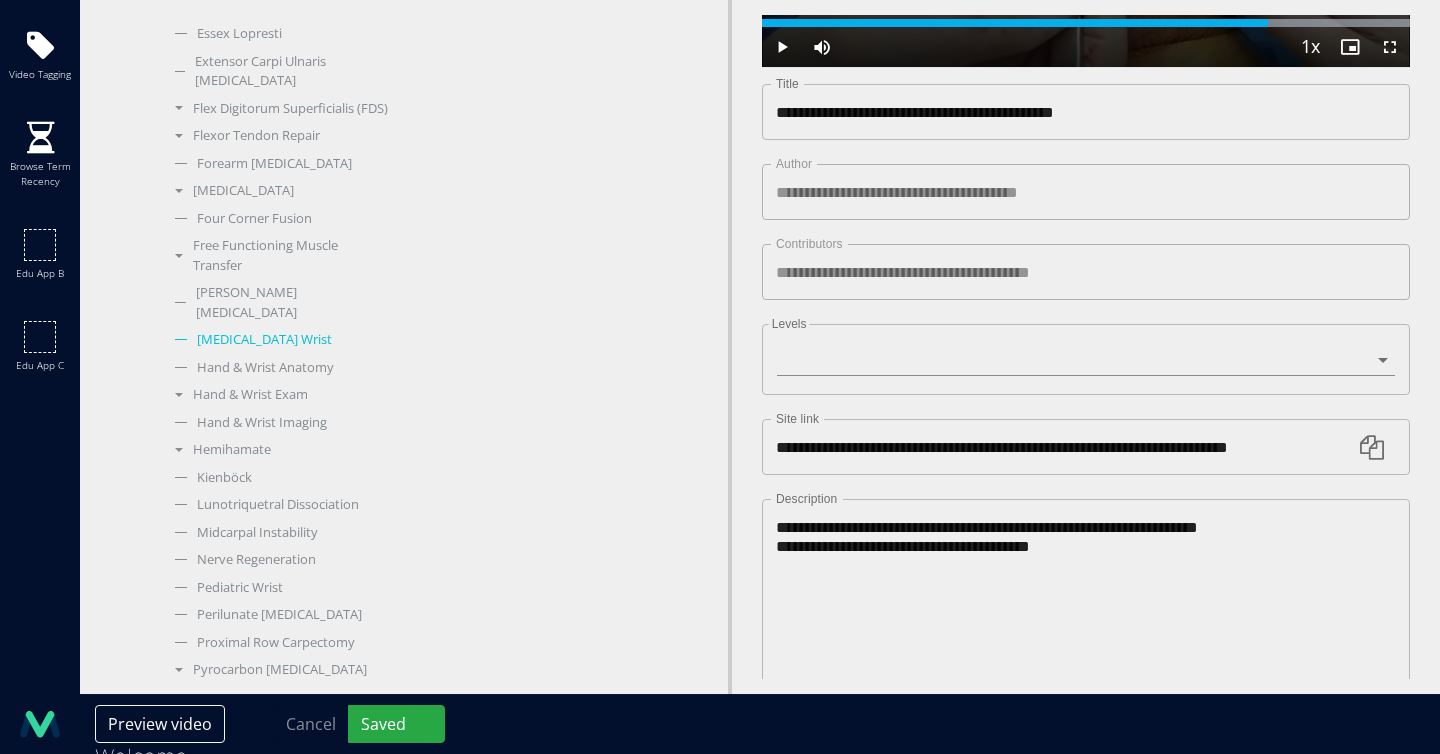 scroll, scrollTop: 316, scrollLeft: 0, axis: vertical 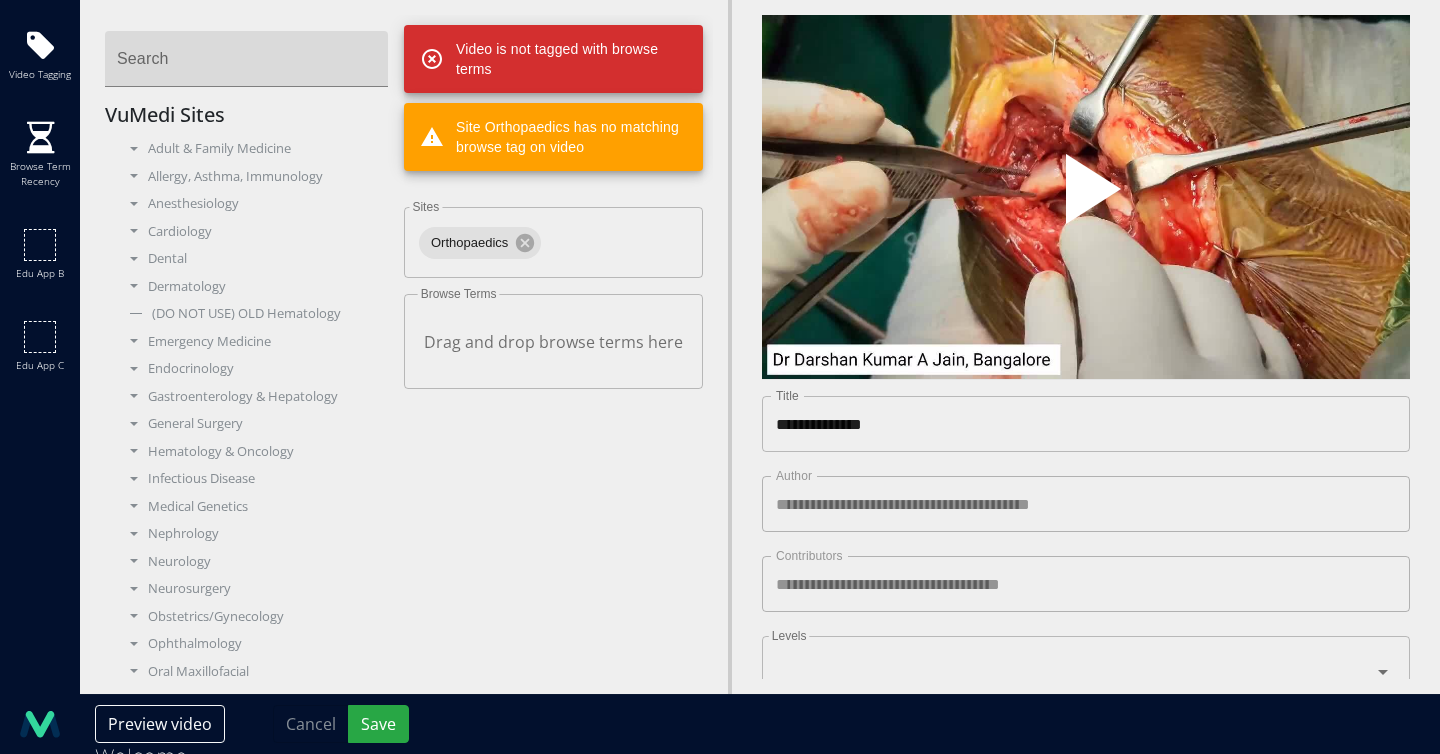 click at bounding box center [1086, 197] 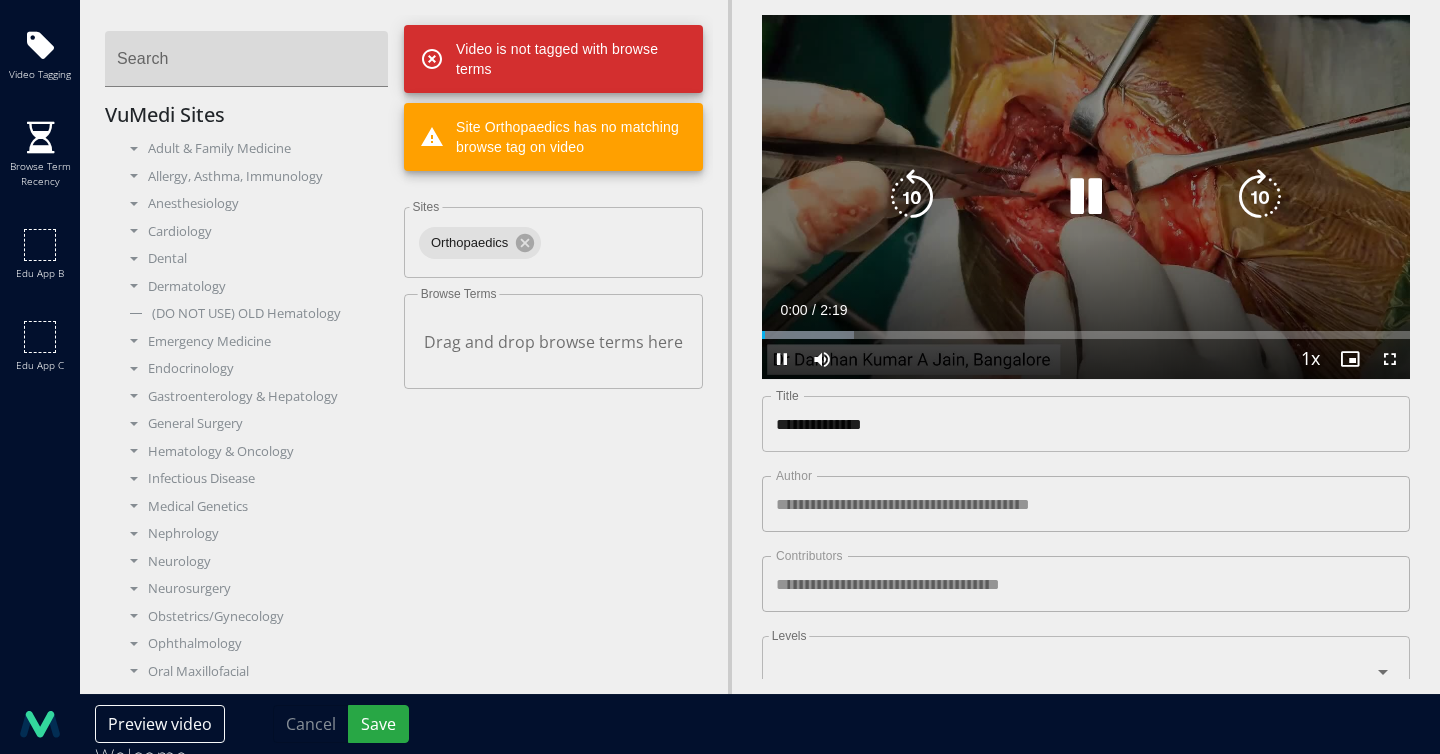 click at bounding box center (1086, 197) 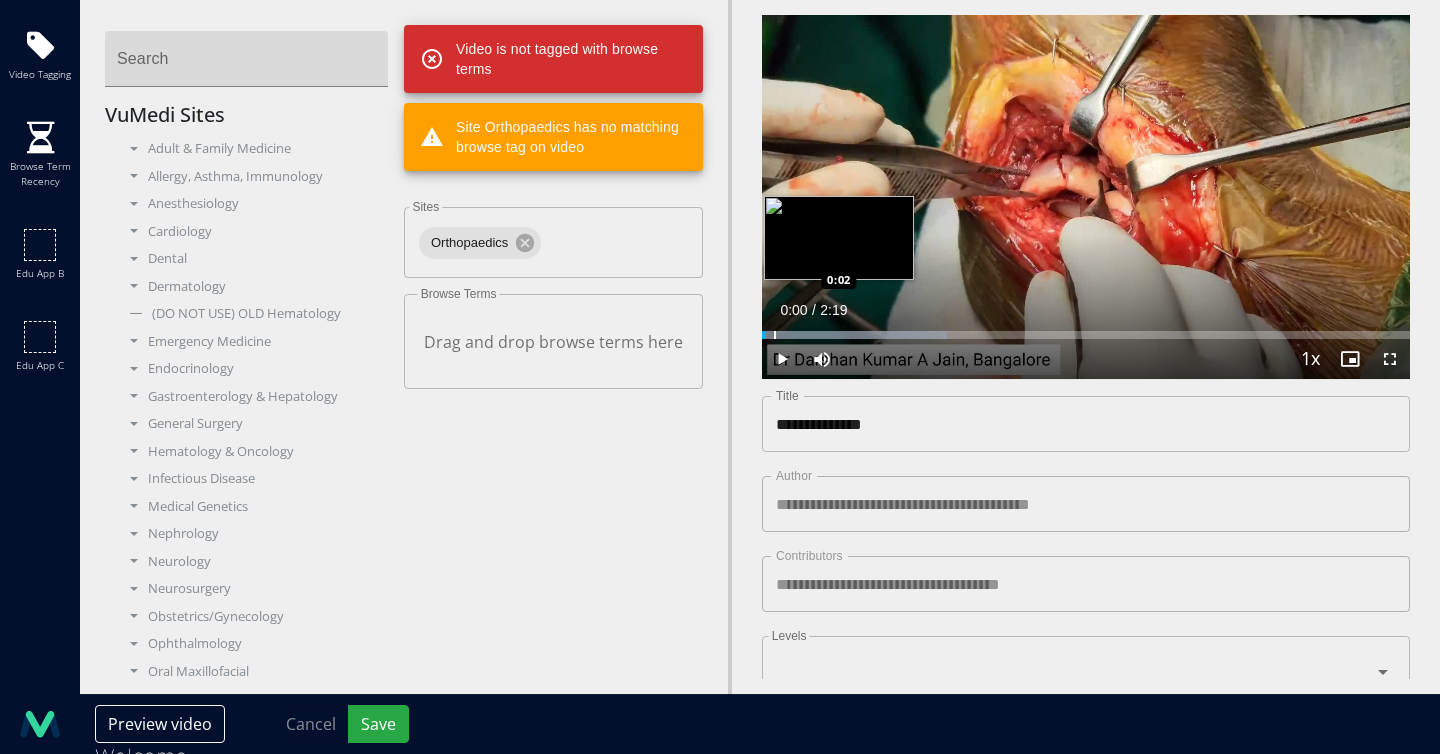 click at bounding box center [775, 335] 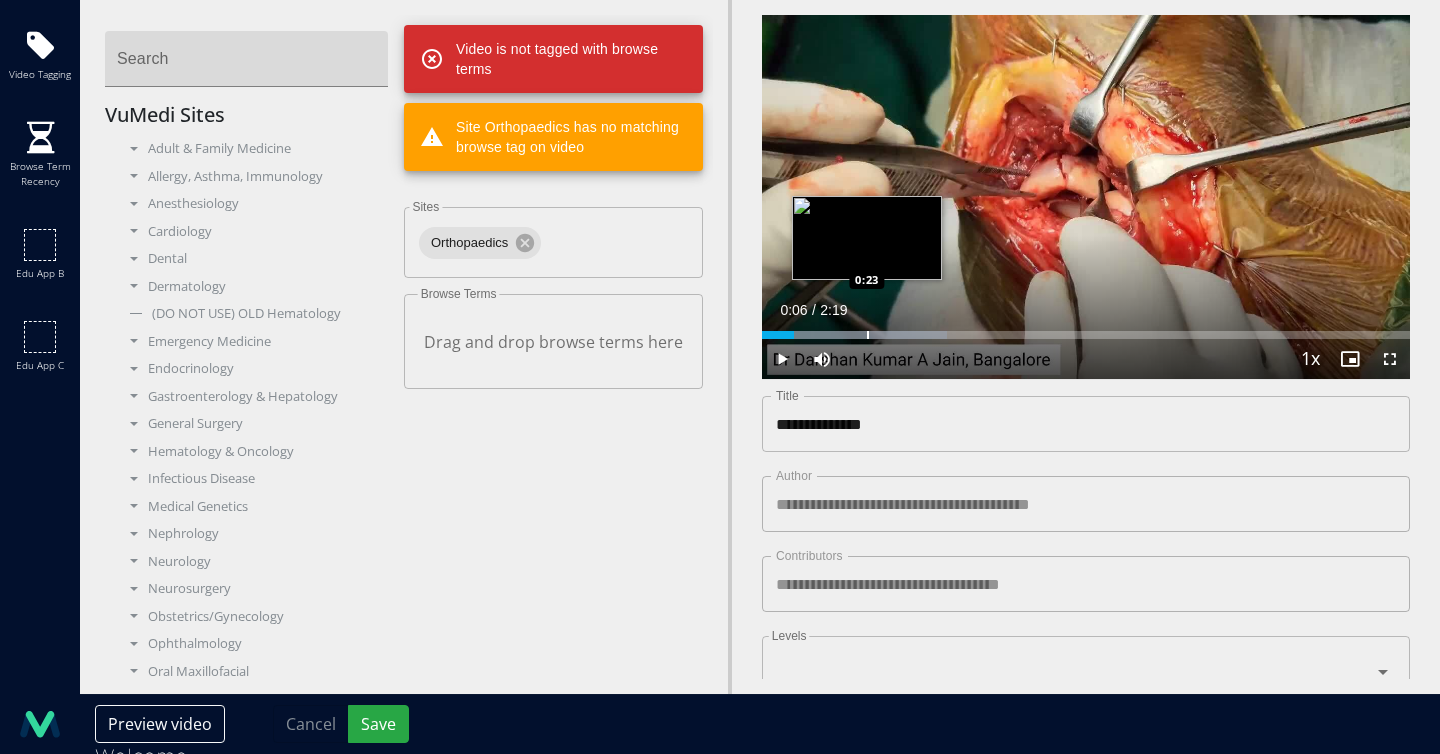 click at bounding box center (868, 335) 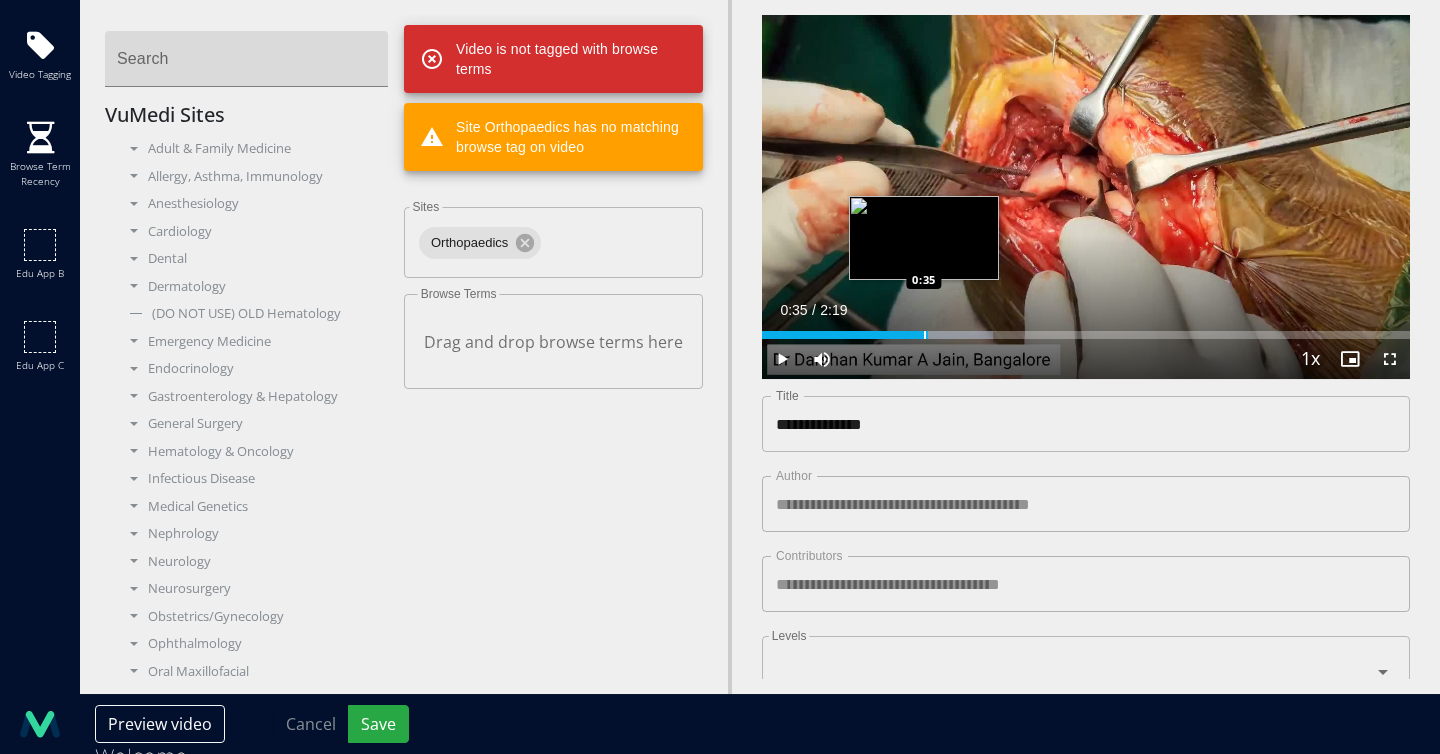 click at bounding box center (925, 335) 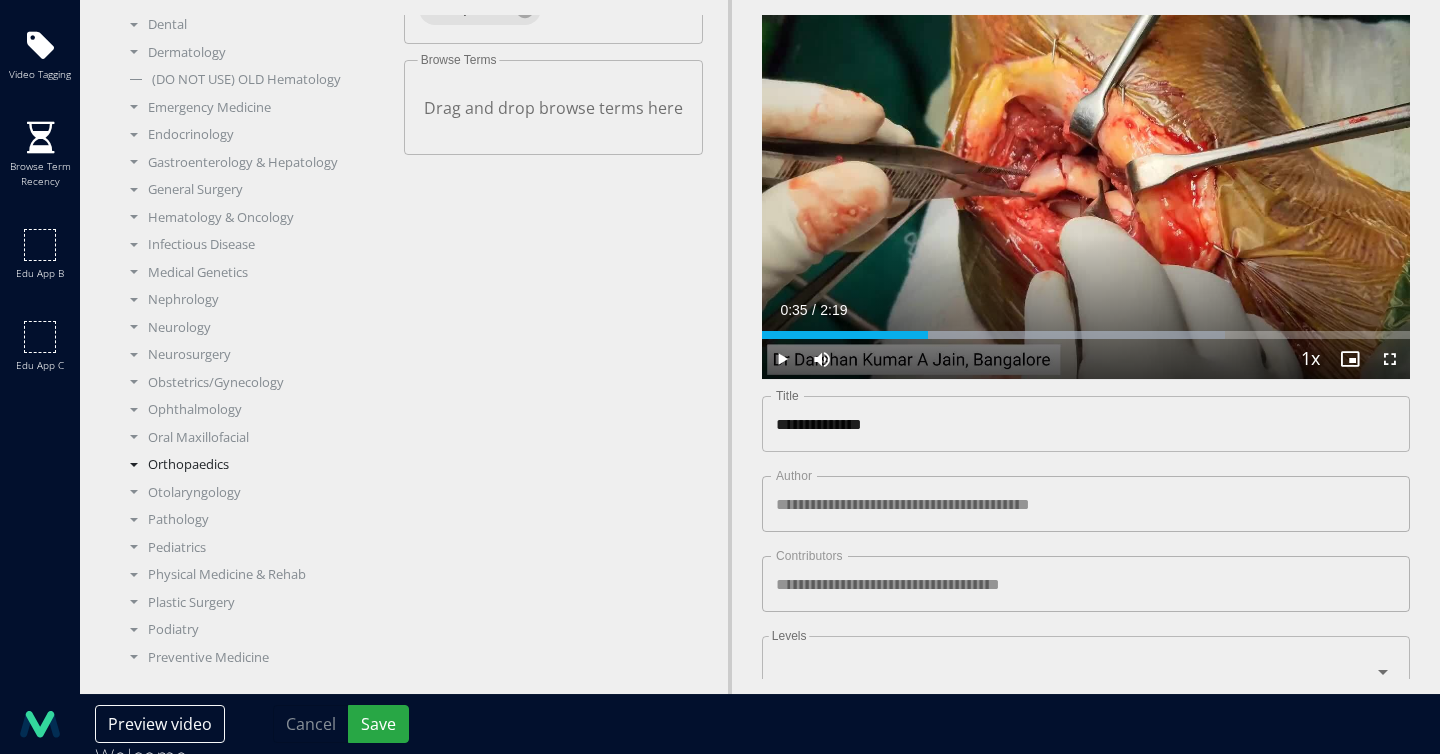 click on "Orthopaedics" at bounding box center [254, 465] 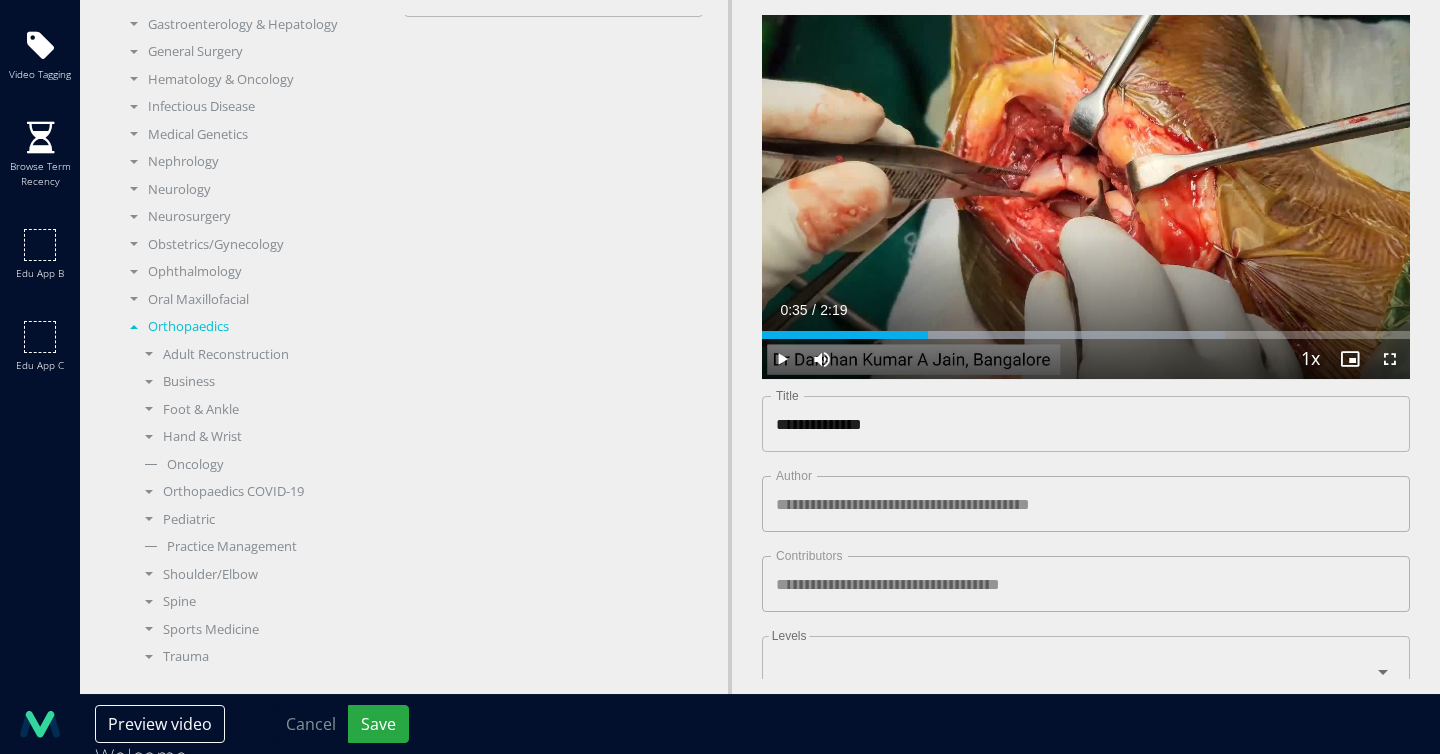 scroll, scrollTop: 473, scrollLeft: 0, axis: vertical 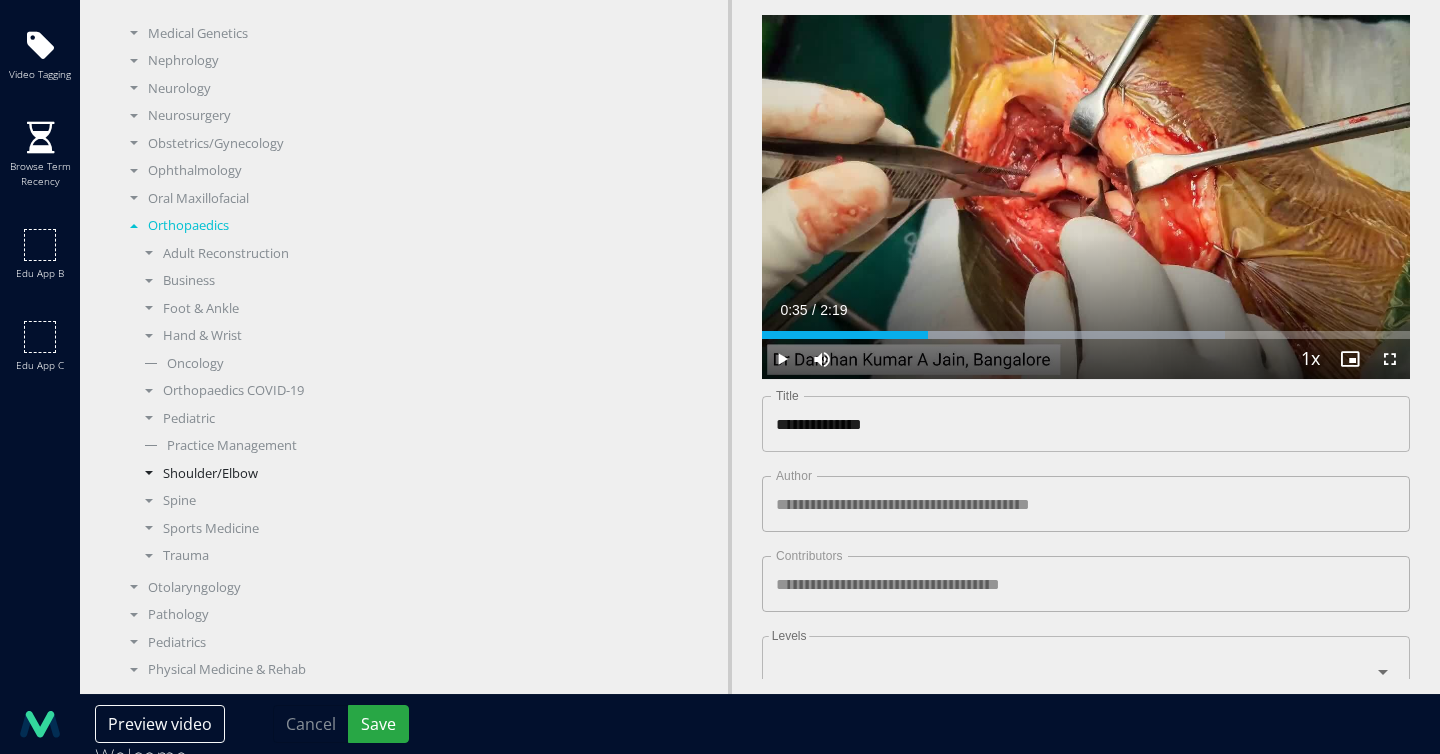 click on "Shoulder/Elbow" at bounding box center [262, 474] 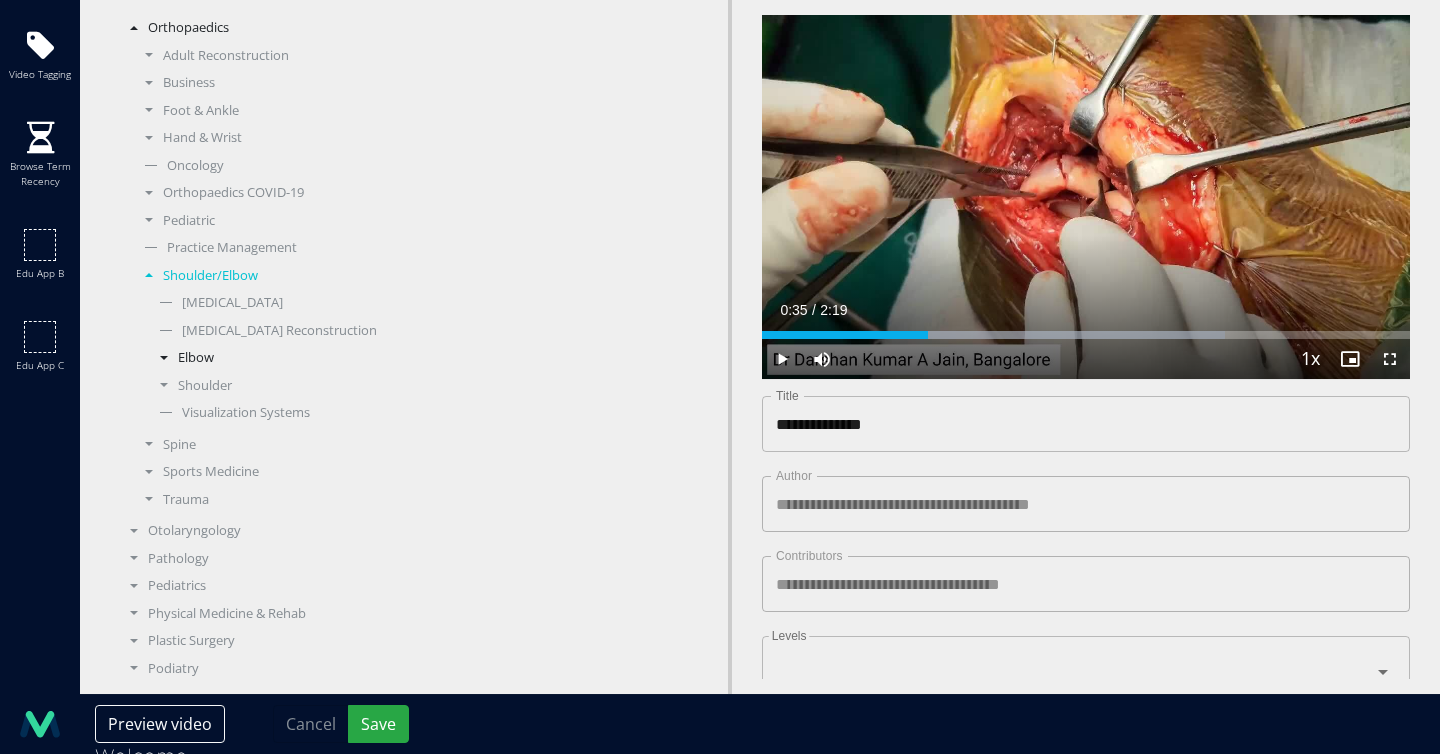 click on "Elbow" at bounding box center [269, 358] 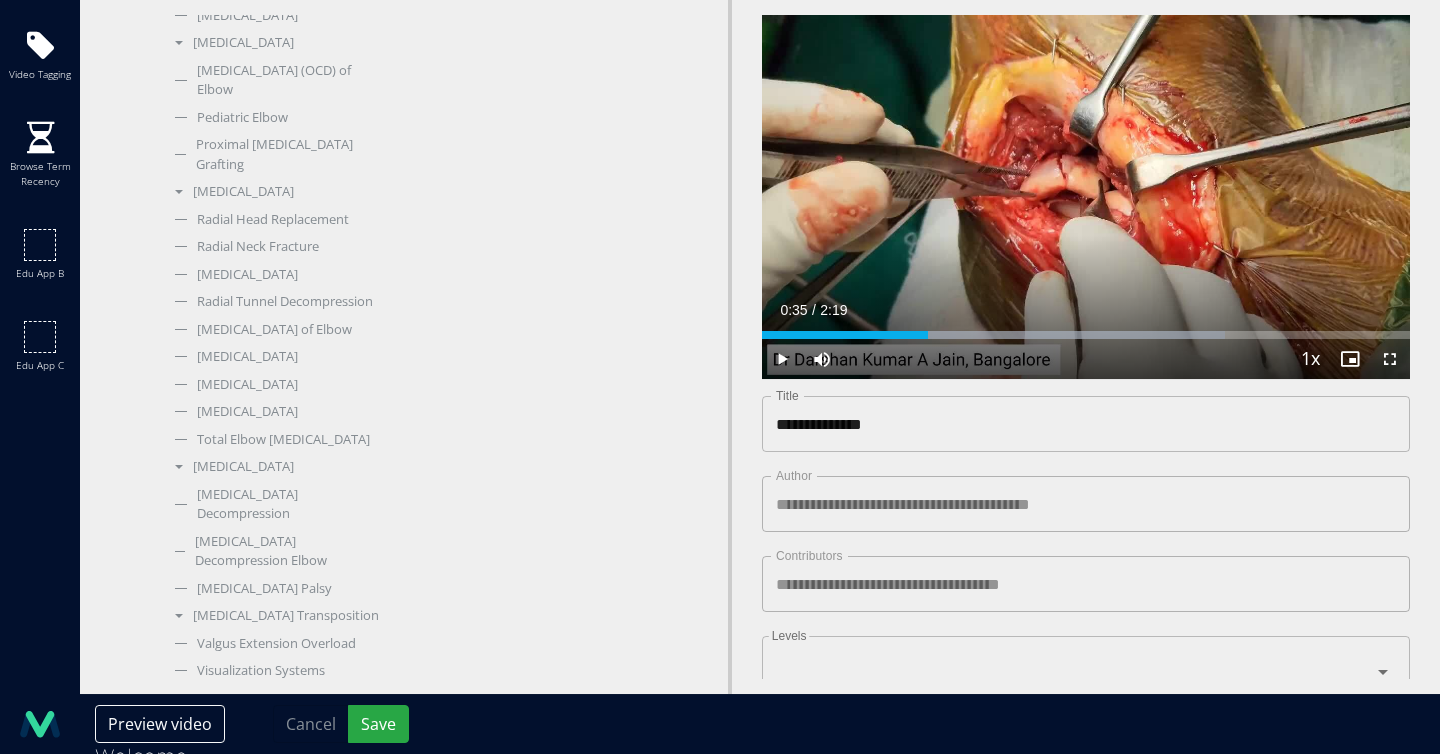 scroll, scrollTop: 2403, scrollLeft: 0, axis: vertical 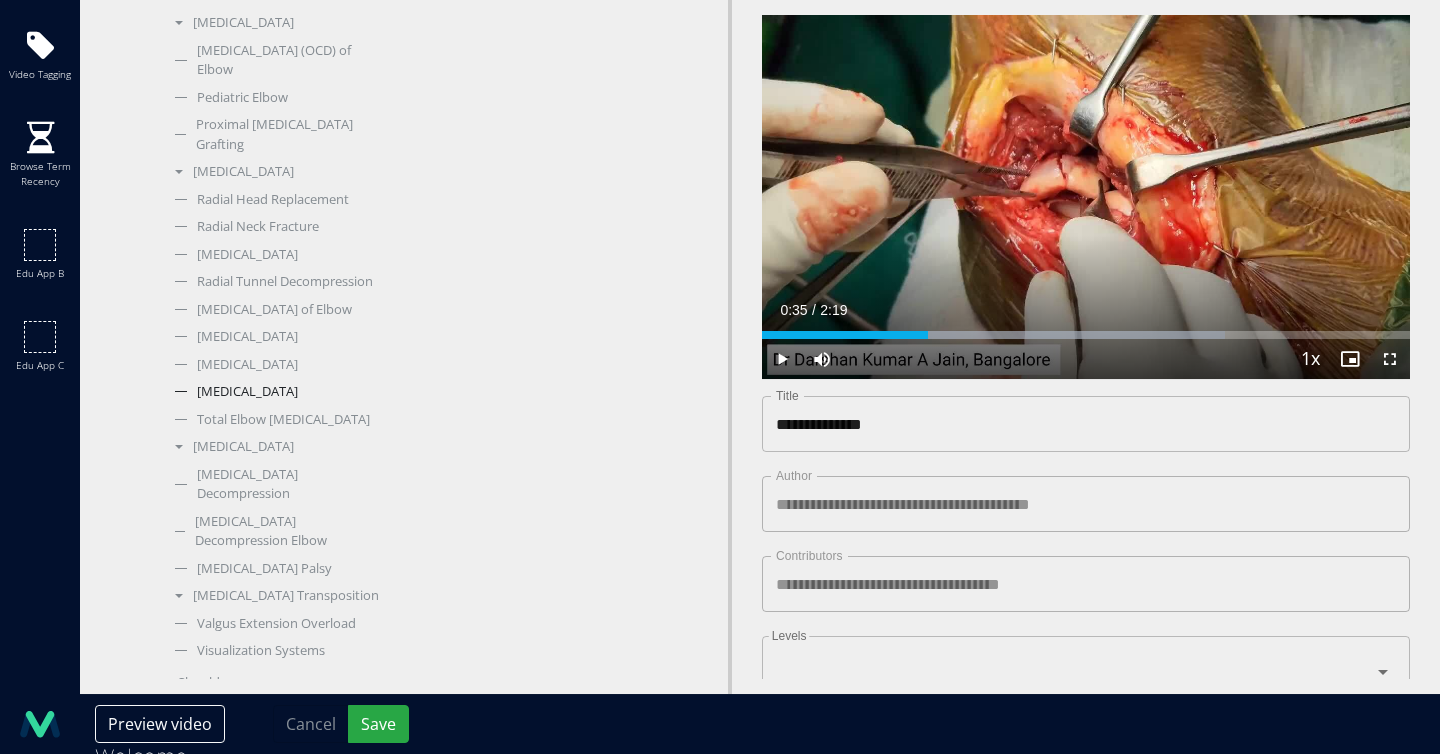 click on "Terrible Triad" at bounding box center [277, 392] 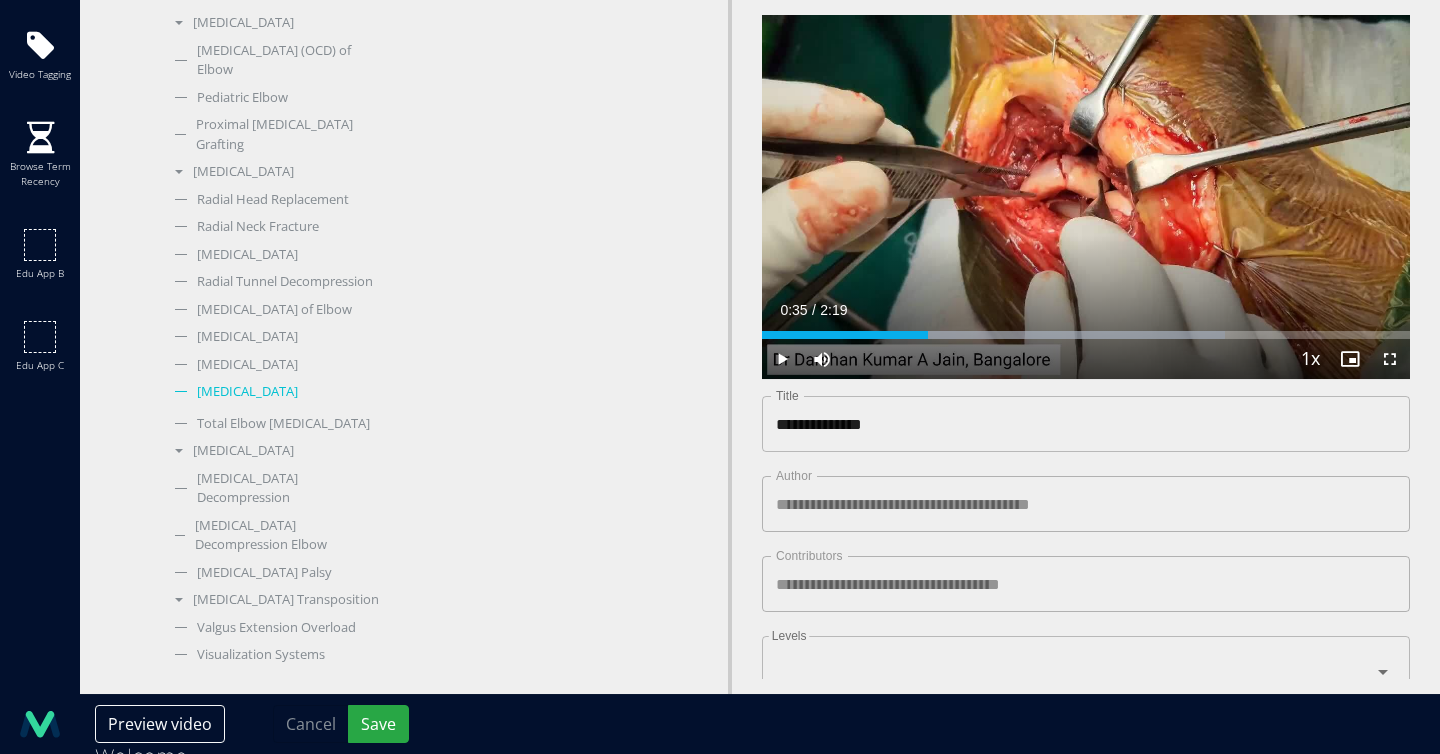 click on "Terrible Triad" at bounding box center (277, 392) 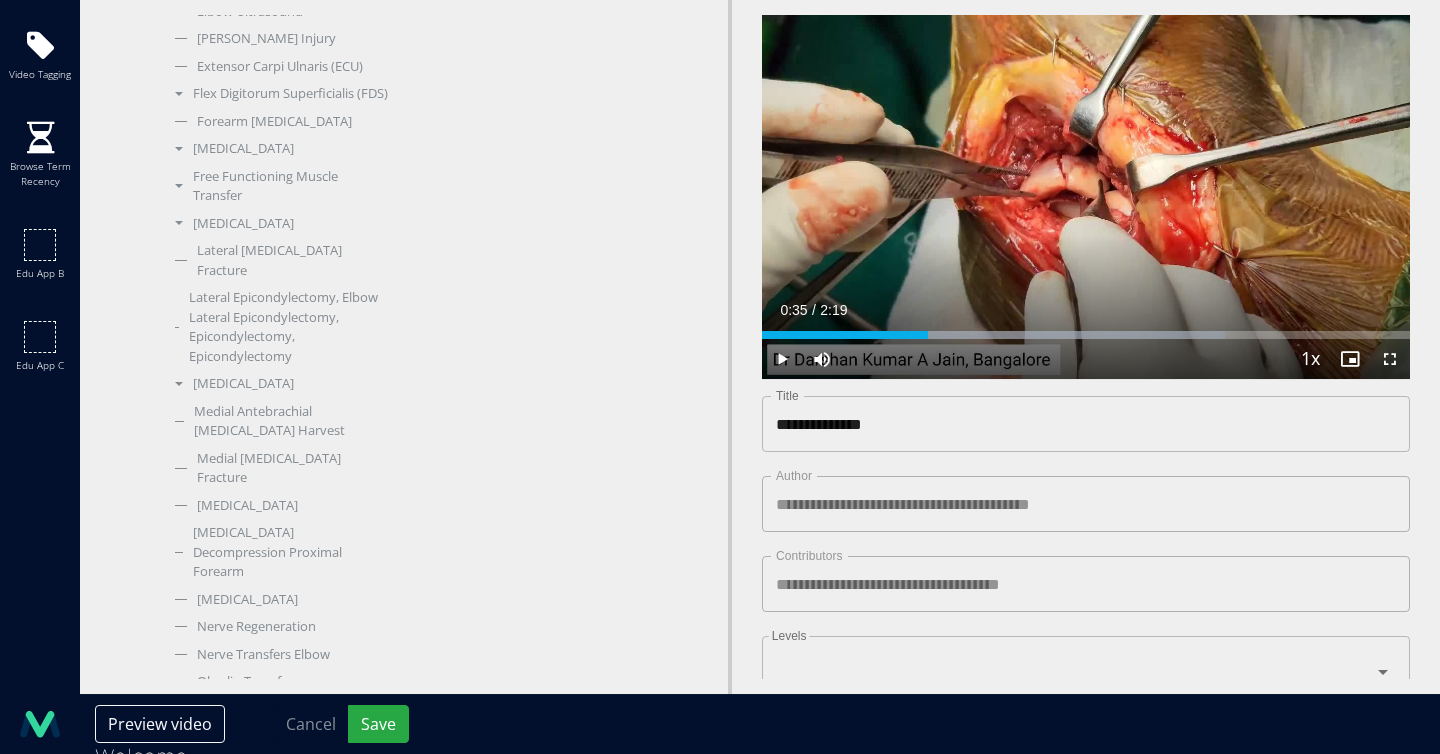 scroll, scrollTop: 1631, scrollLeft: 0, axis: vertical 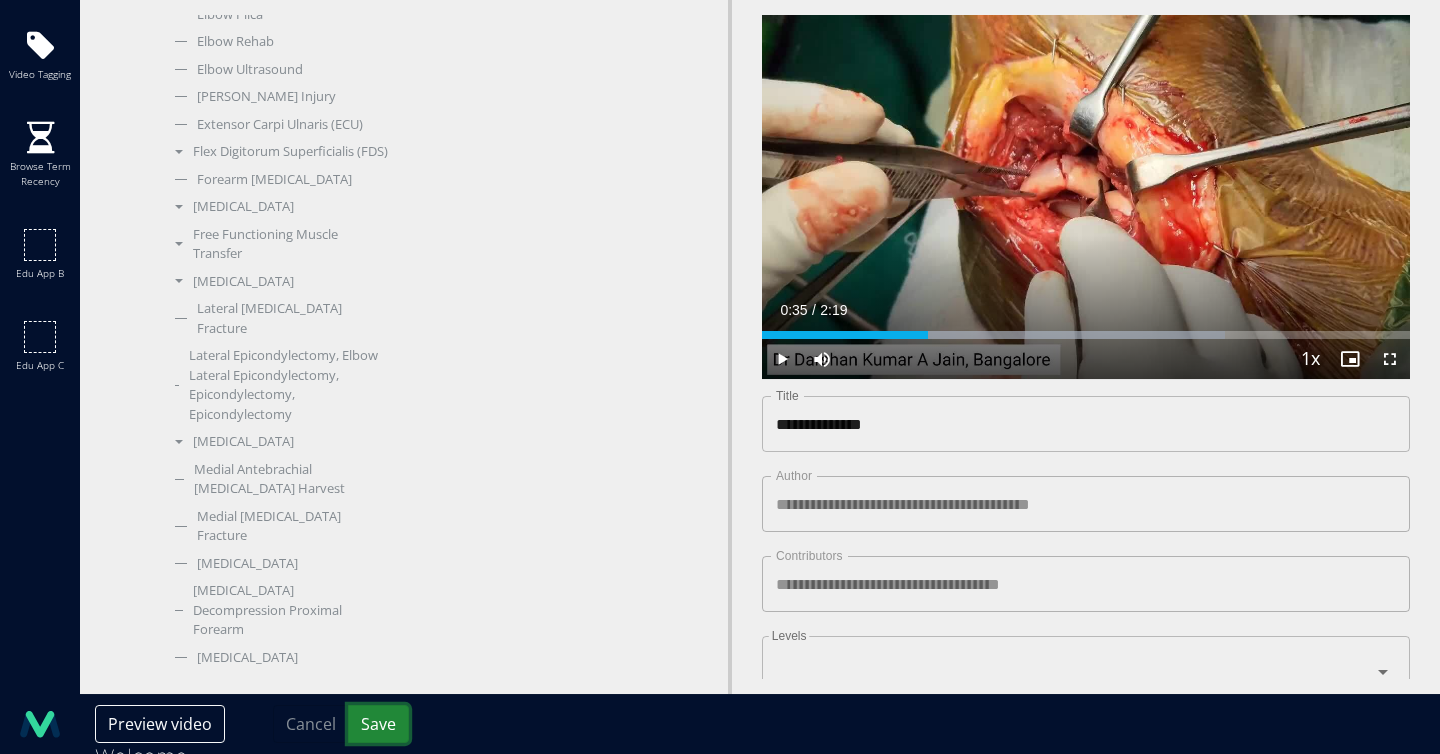click on "Save" at bounding box center [378, 724] 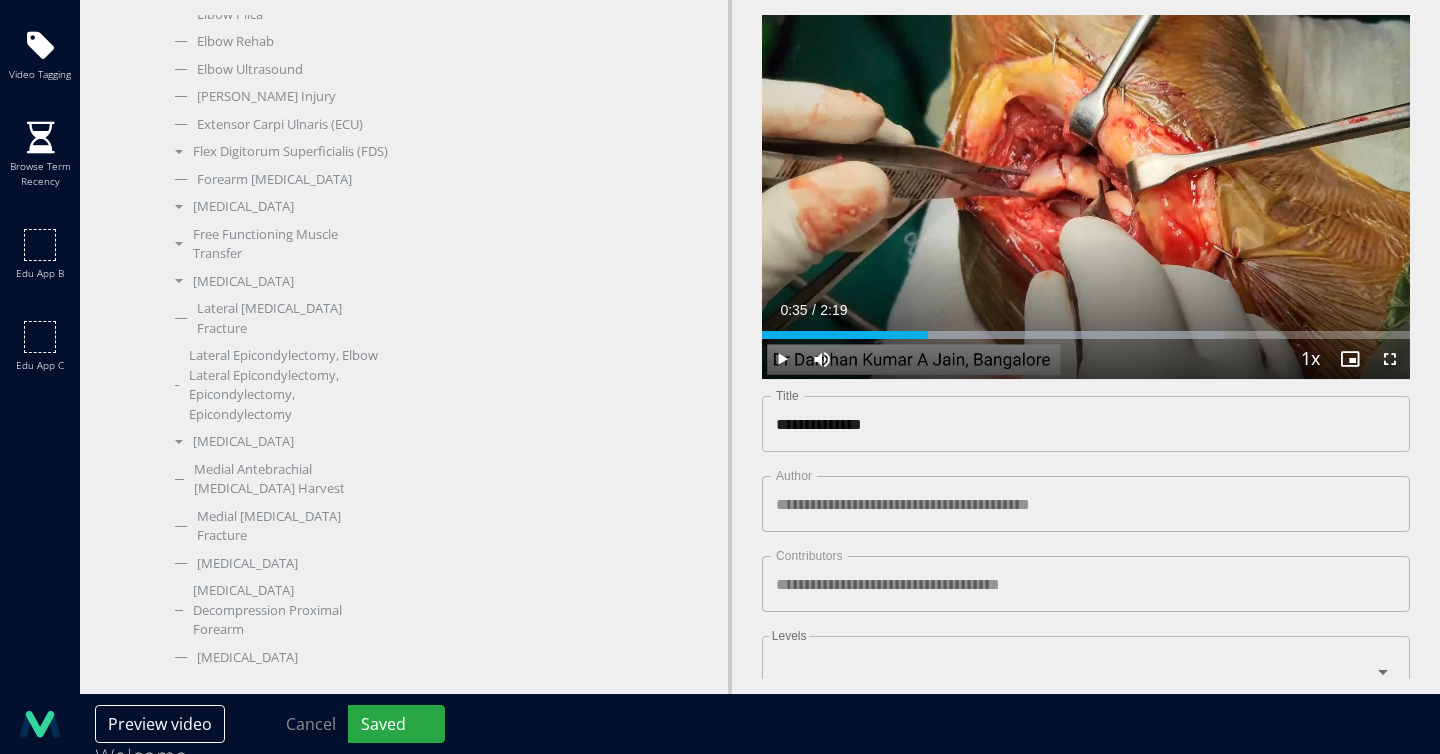 drag, startPoint x: 839, startPoint y: 413, endPoint x: 839, endPoint y: 456, distance: 43 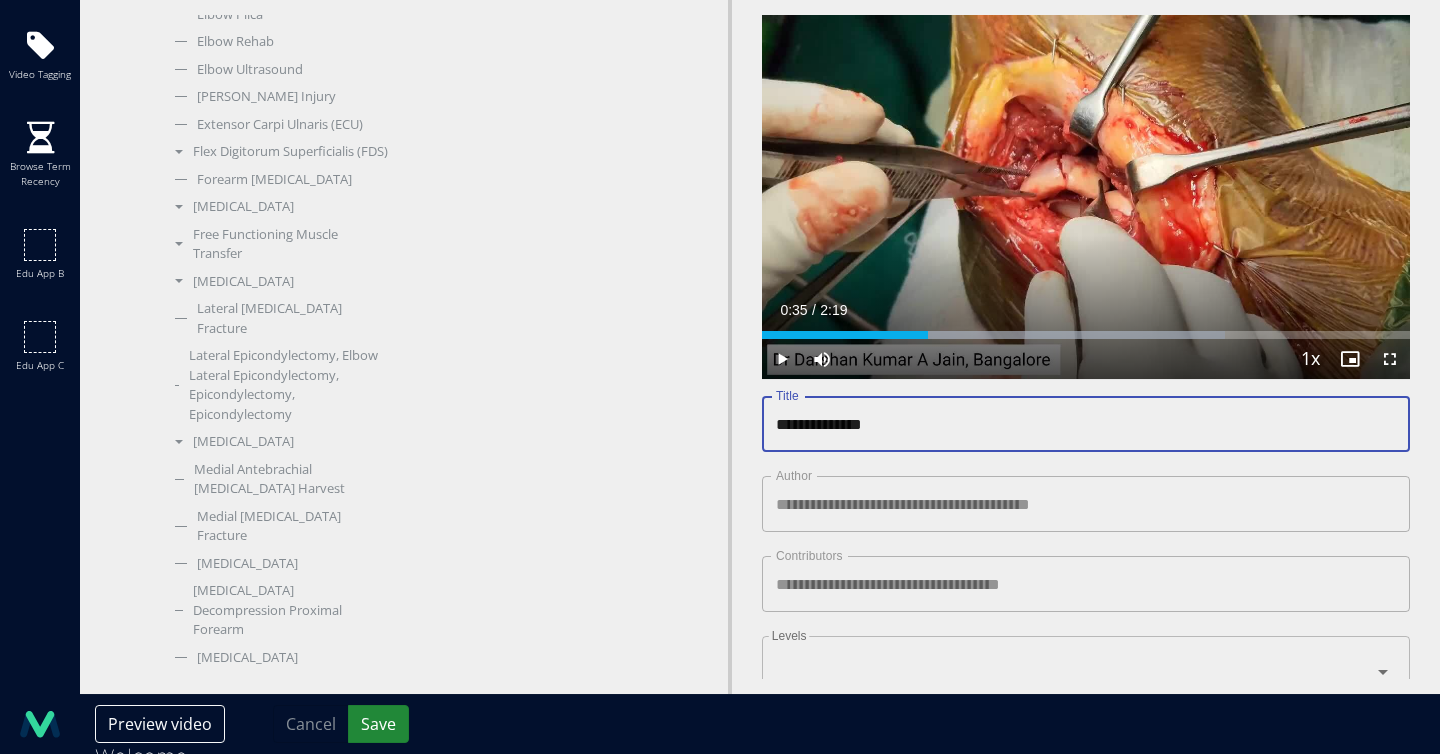 type on "**********" 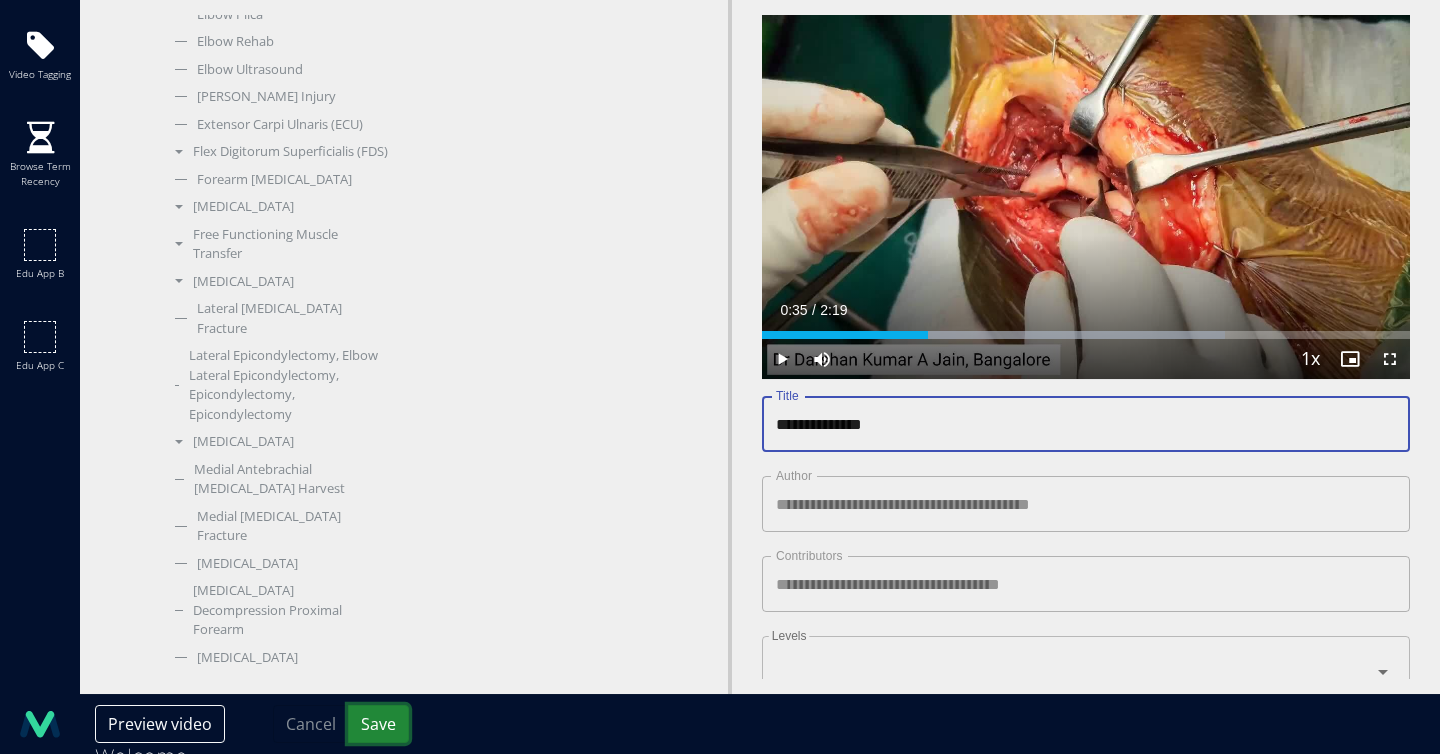 click on "Save" at bounding box center (378, 724) 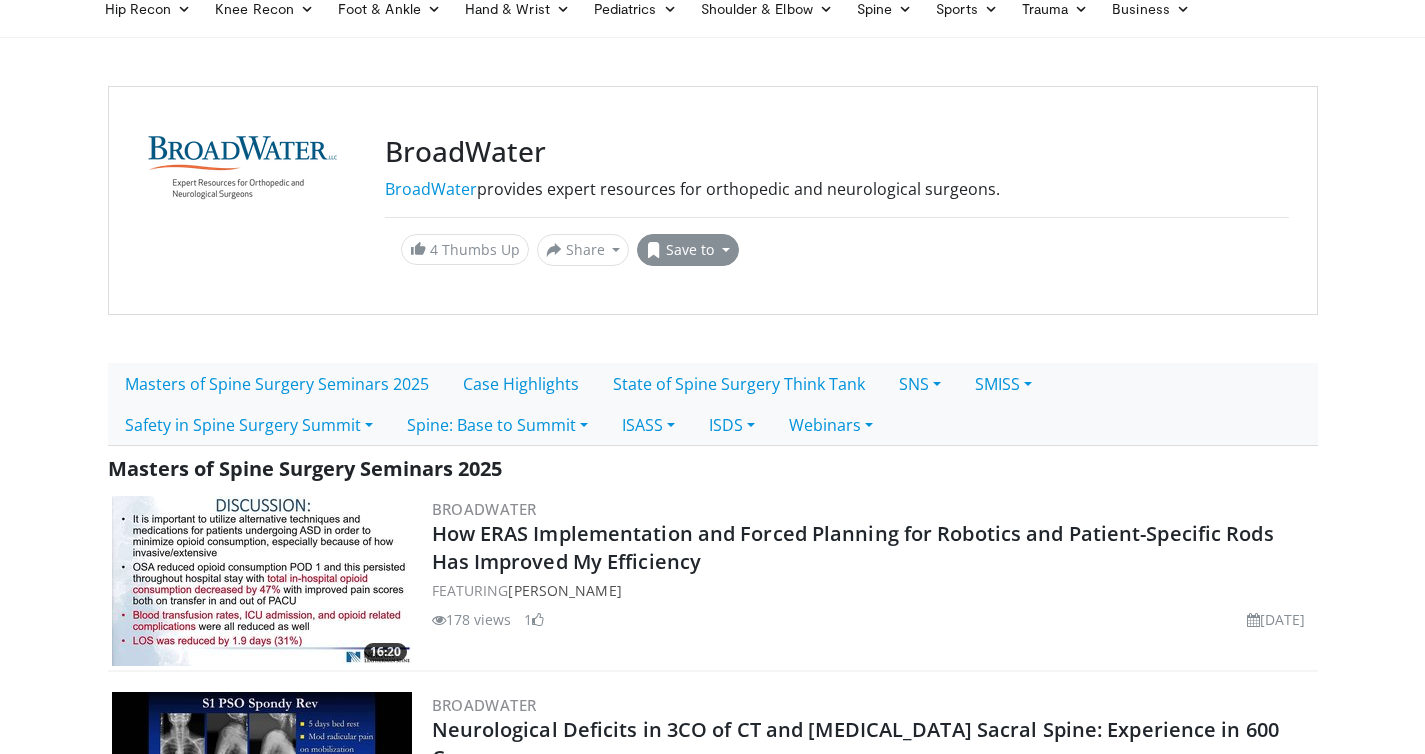 scroll, scrollTop: 141, scrollLeft: 0, axis: vertical 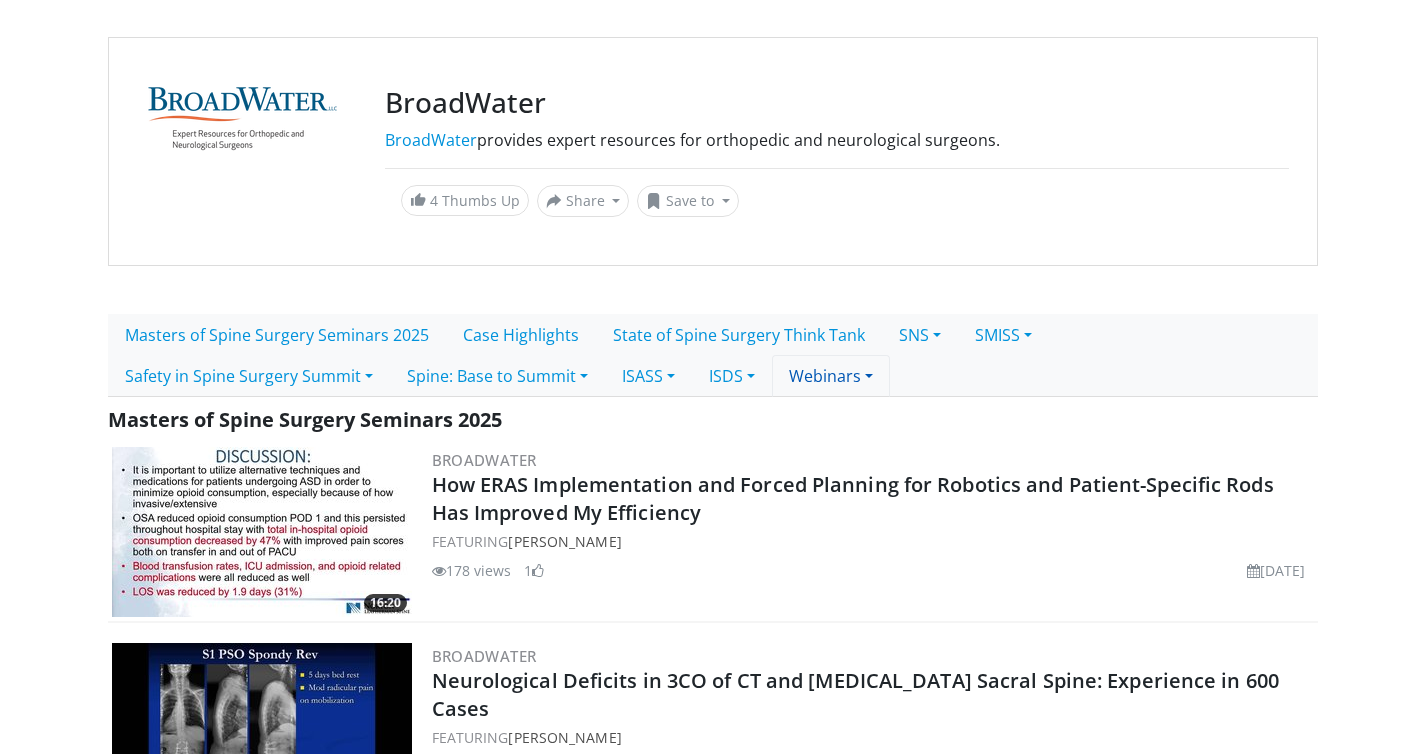 click on "Webinars" at bounding box center [831, 376] 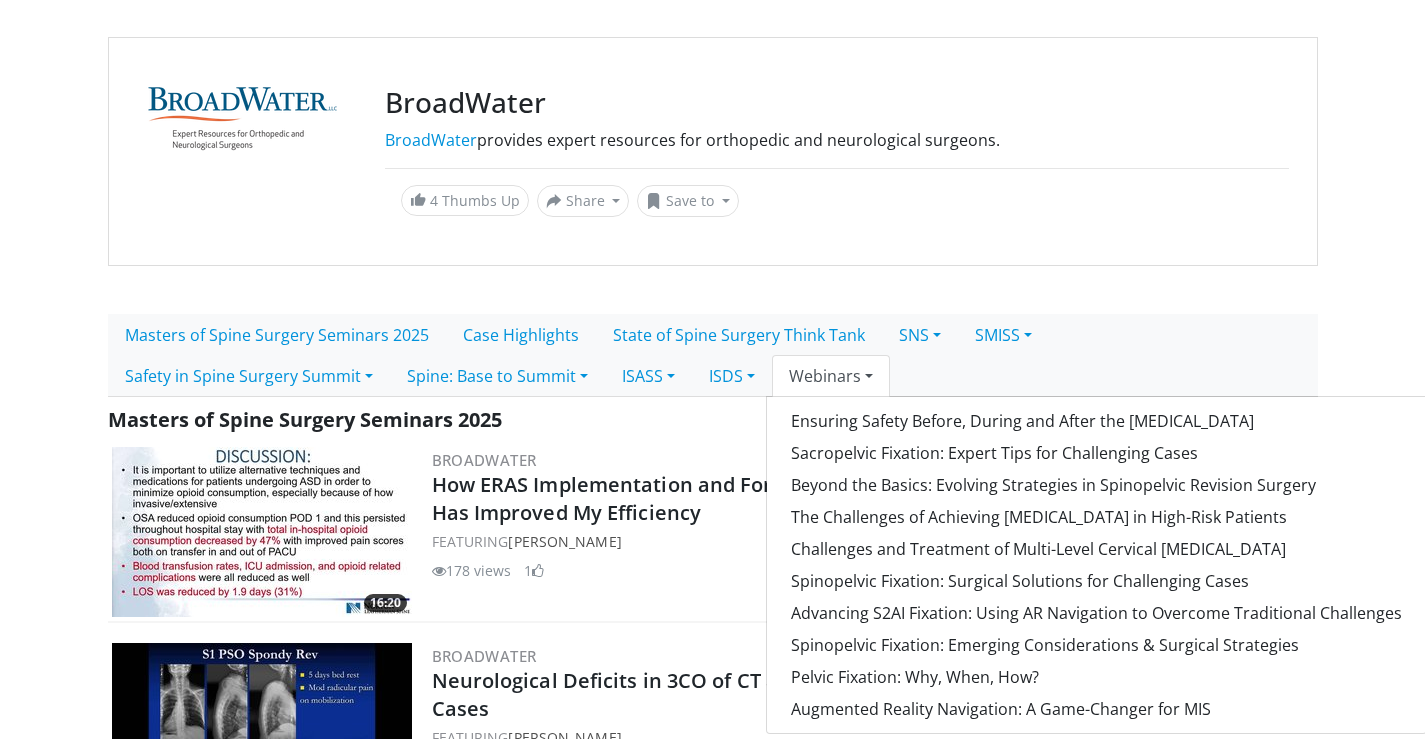 click on "Webinars" at bounding box center (831, 376) 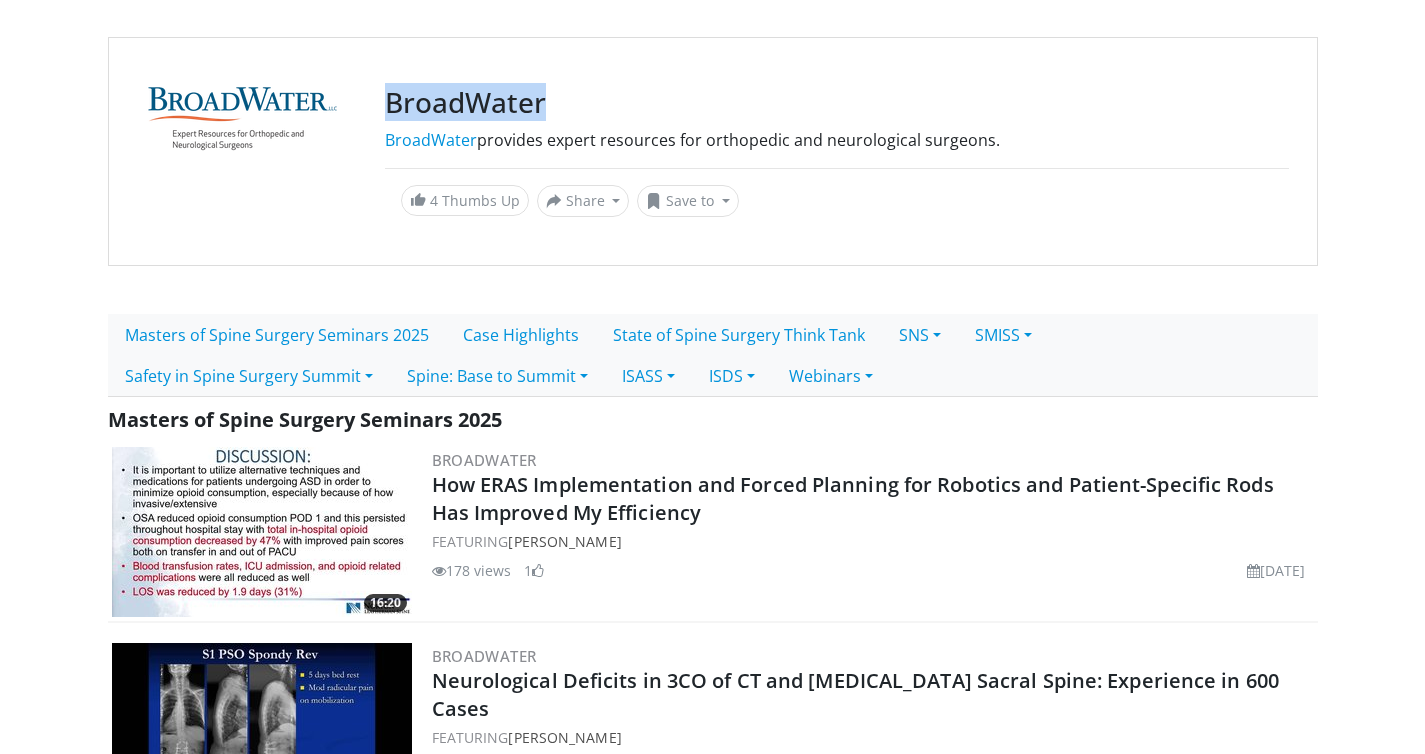drag, startPoint x: 388, startPoint y: 107, endPoint x: 684, endPoint y: 106, distance: 296.00168 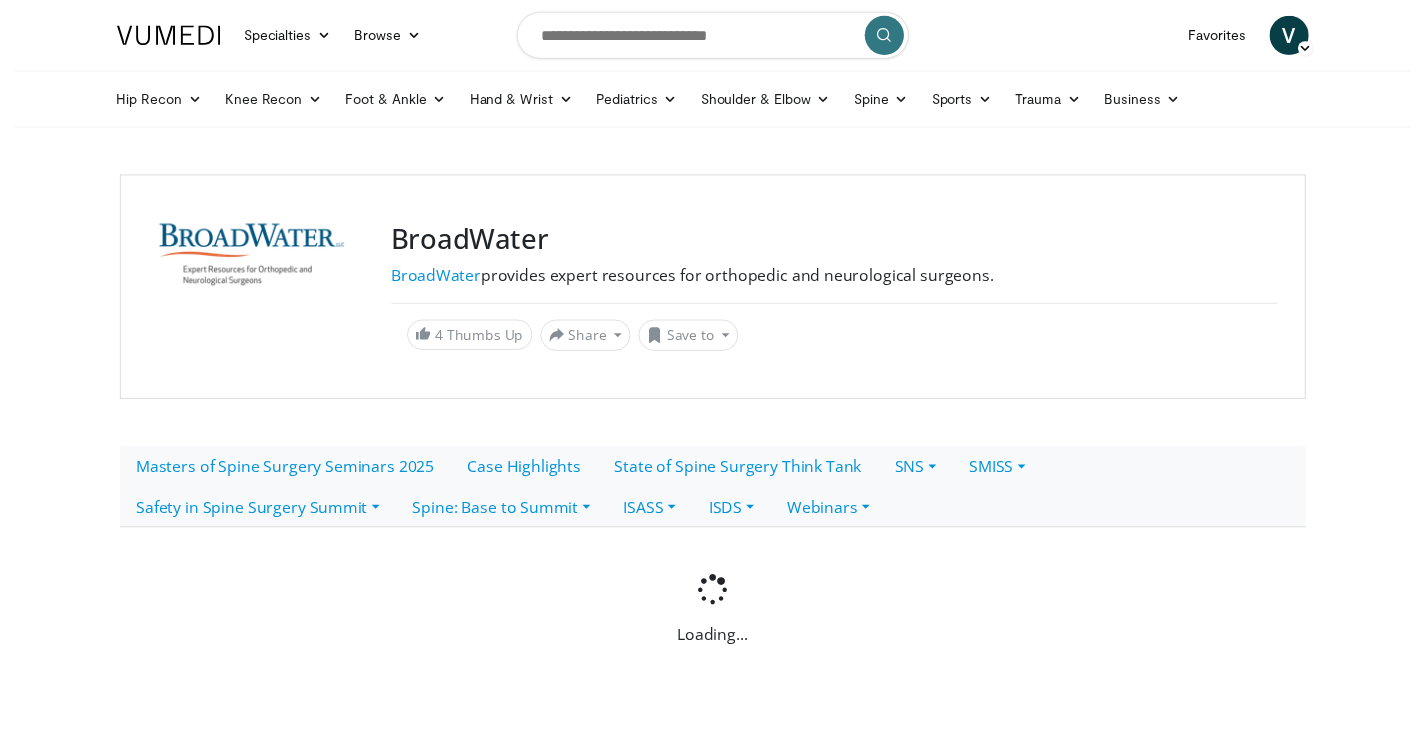 scroll, scrollTop: 141, scrollLeft: 0, axis: vertical 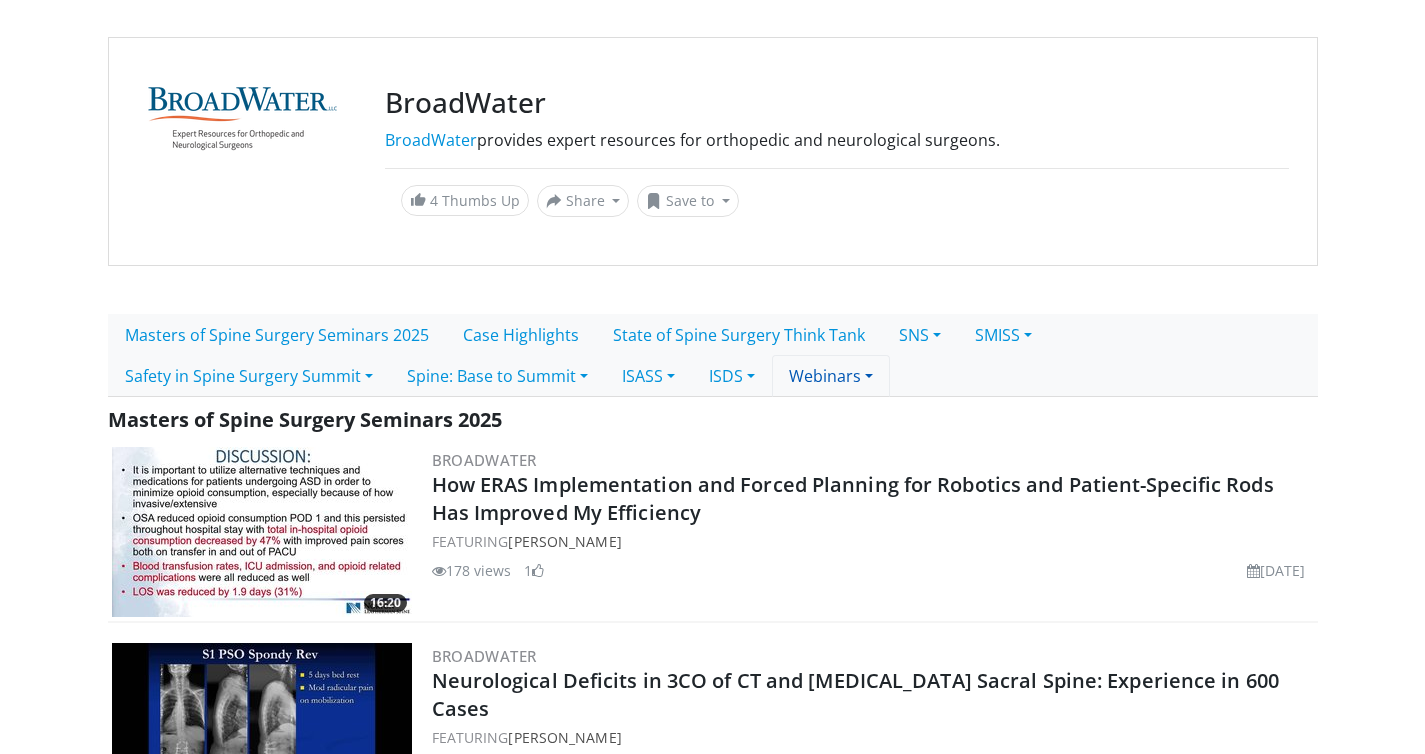 click on "Webinars" at bounding box center (831, 376) 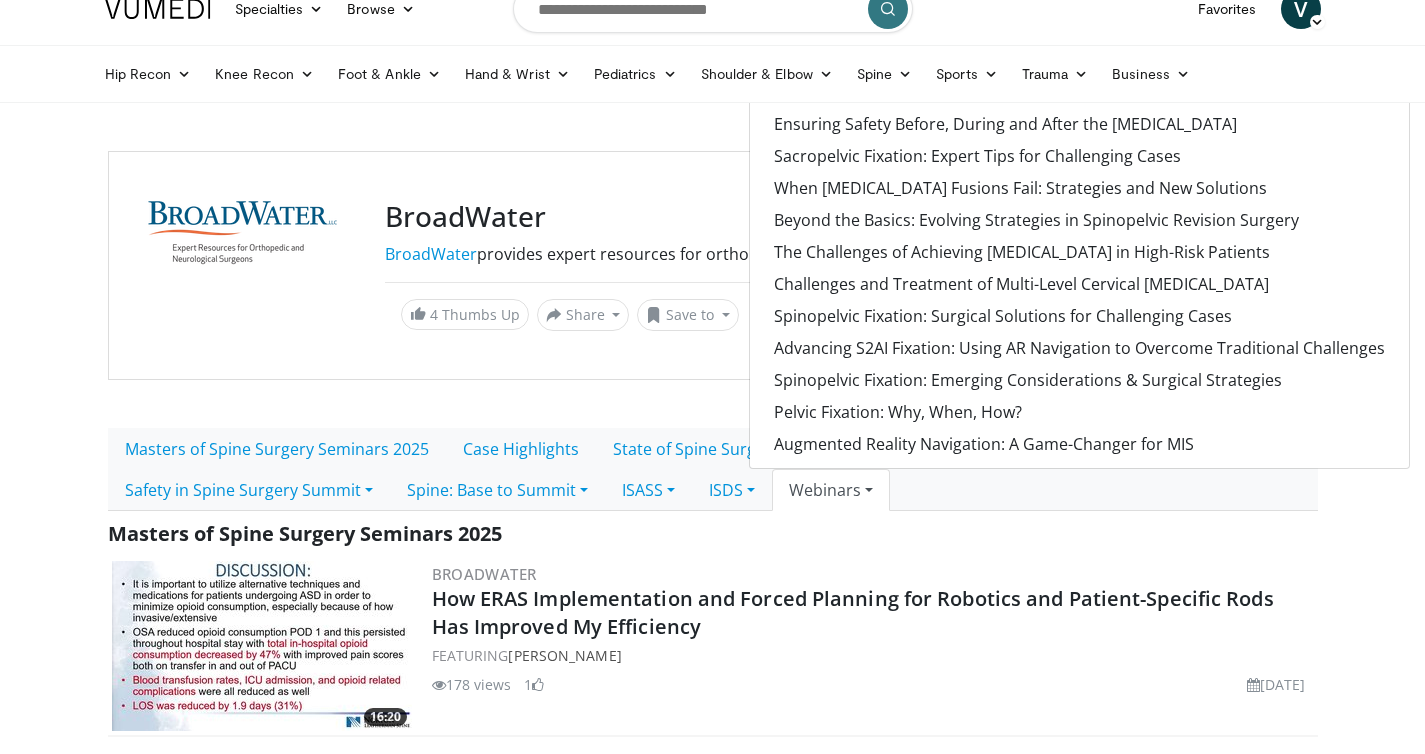 scroll, scrollTop: 13, scrollLeft: 0, axis: vertical 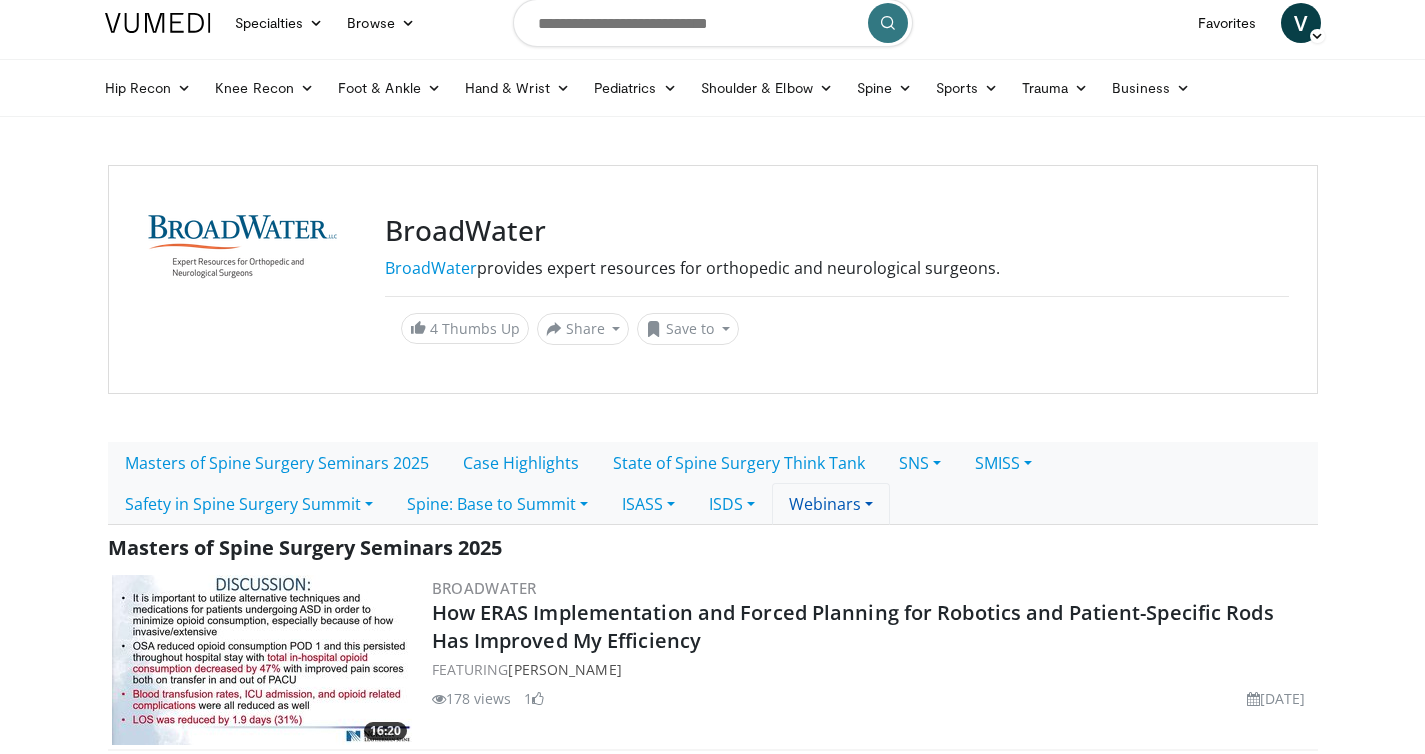 click on "Webinars" at bounding box center [831, 504] 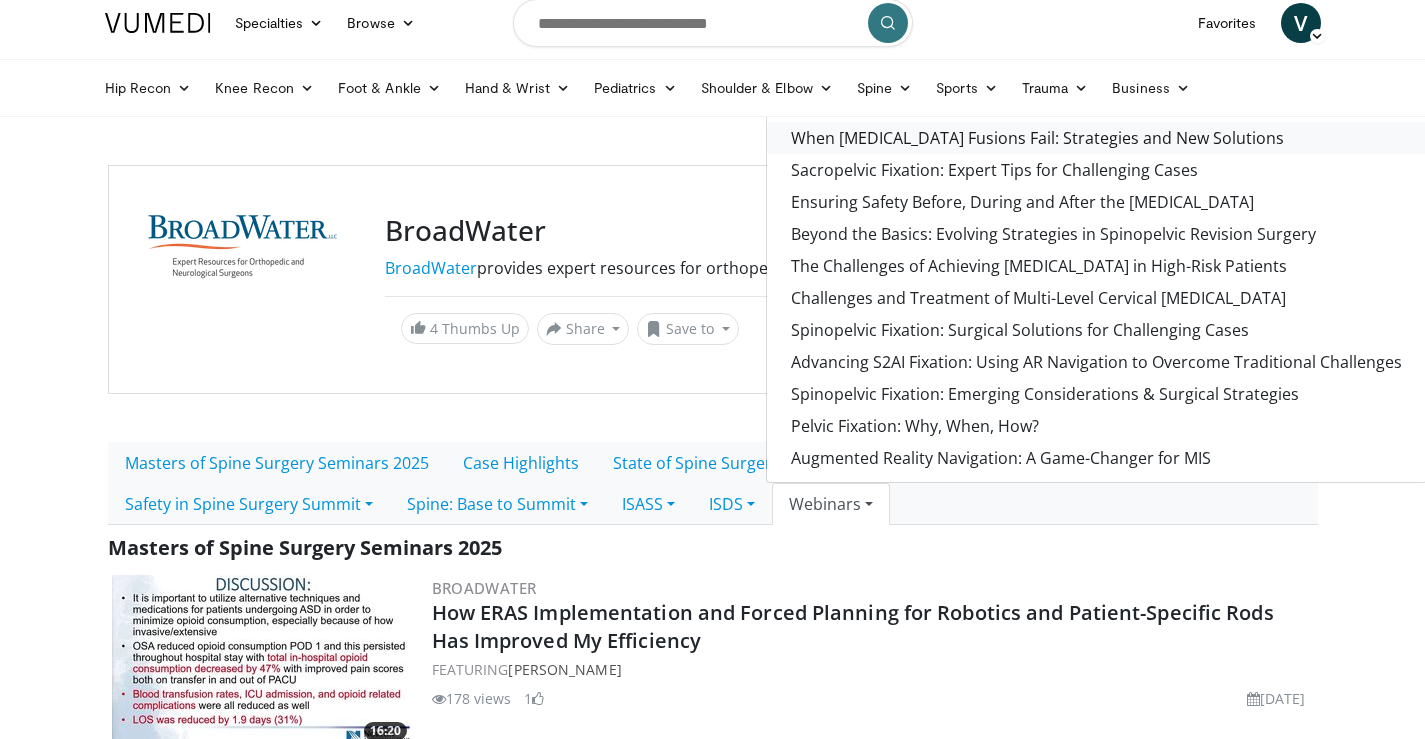 click on "When [MEDICAL_DATA] Fusions Fail: Strategies and New Solutions" at bounding box center (1096, 138) 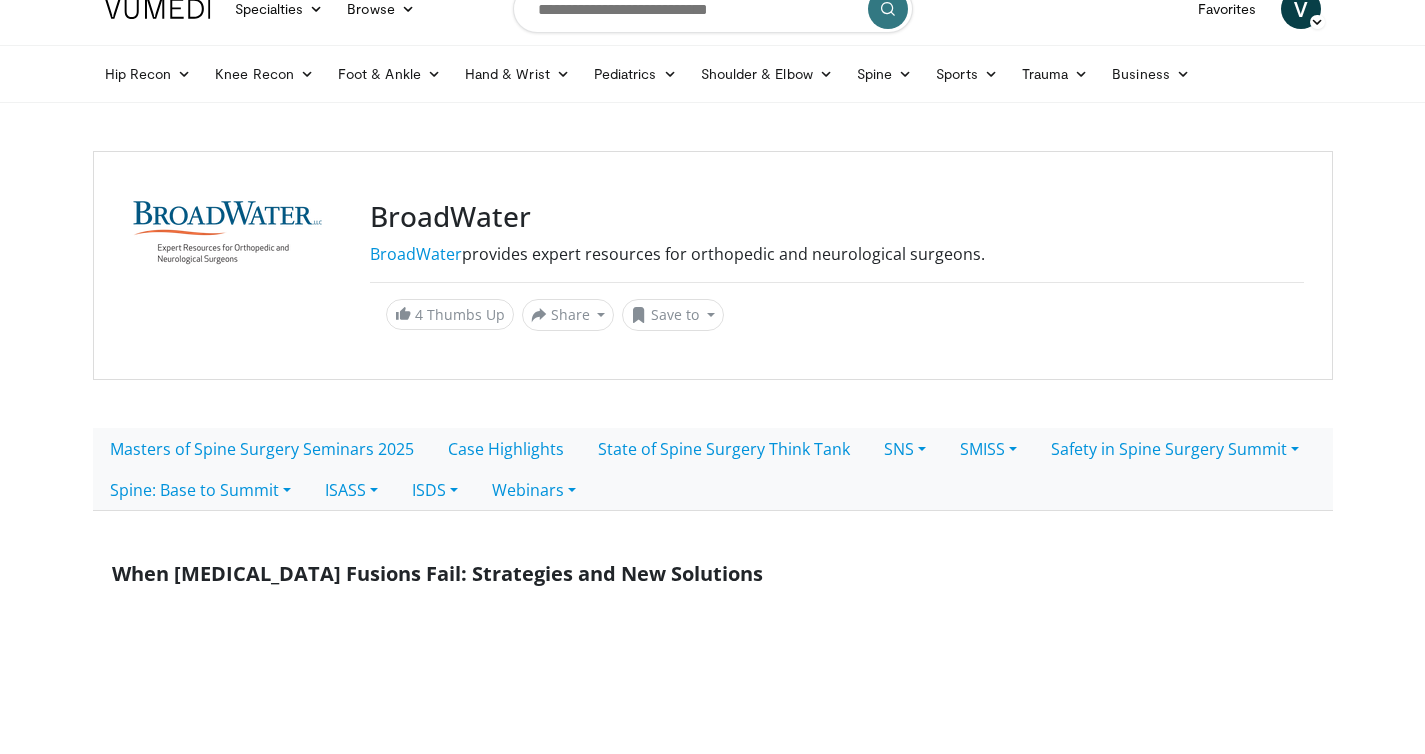 scroll, scrollTop: 33, scrollLeft: 0, axis: vertical 